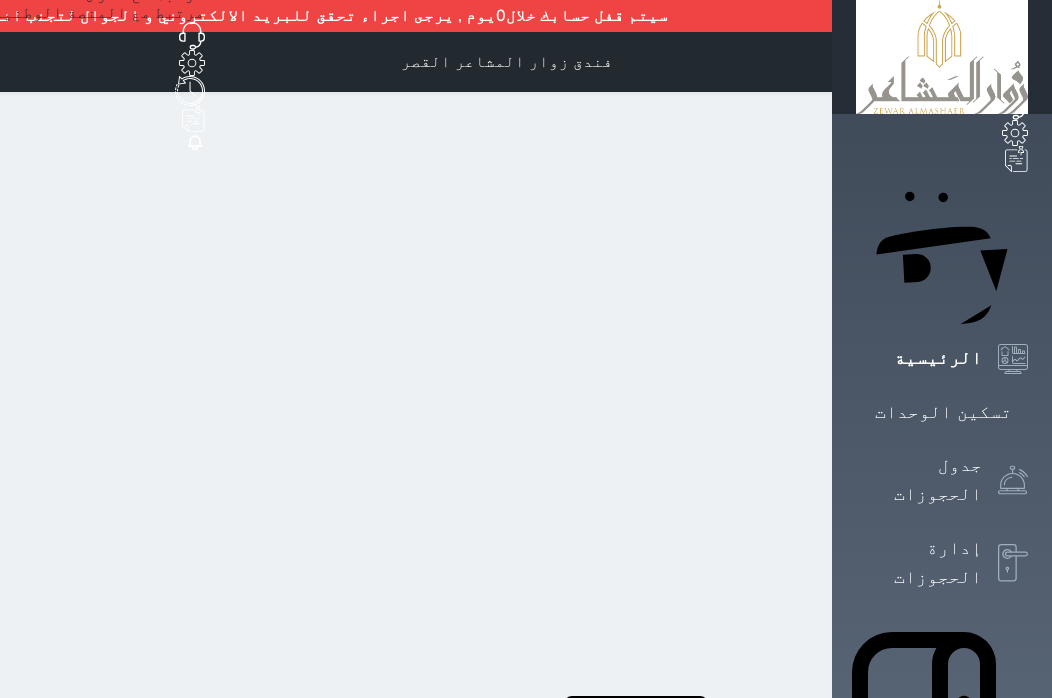 scroll, scrollTop: 0, scrollLeft: 0, axis: both 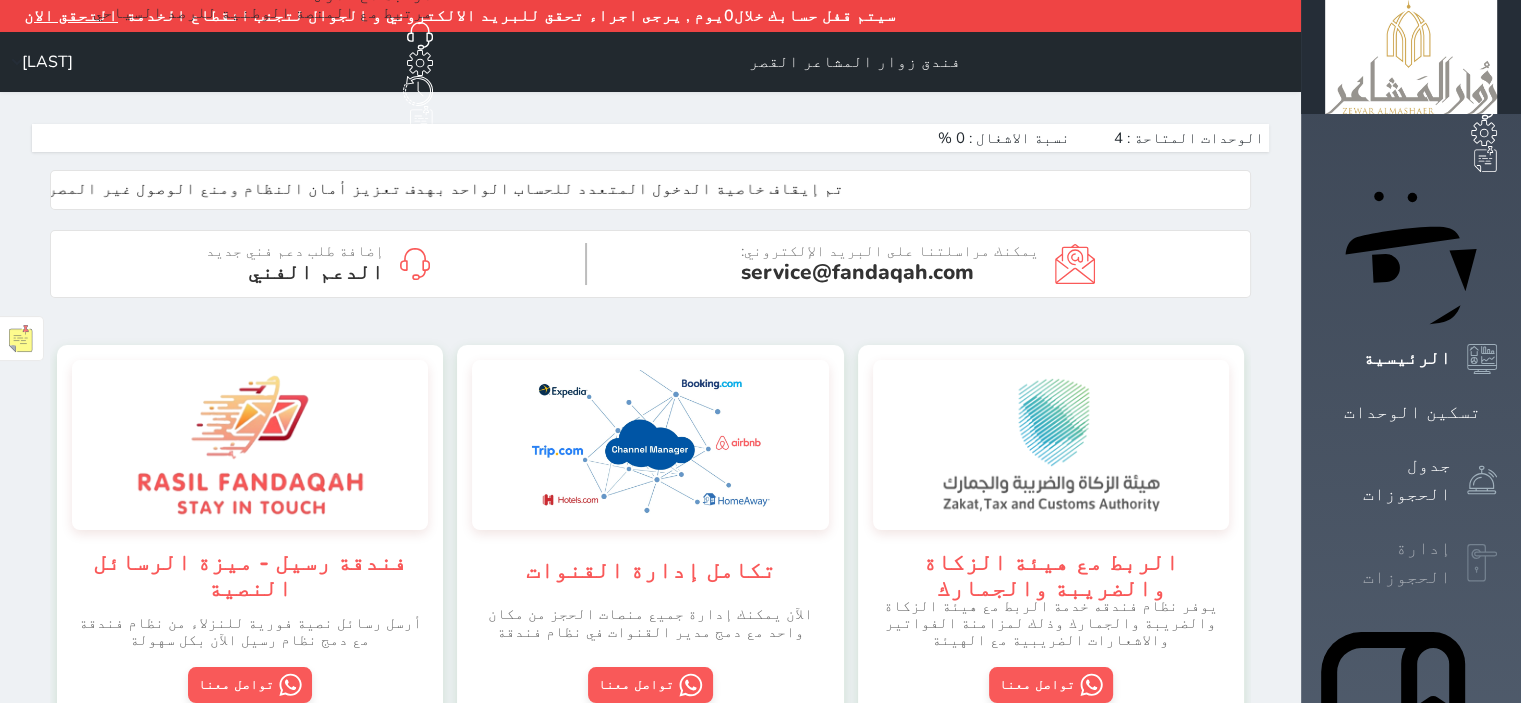 click 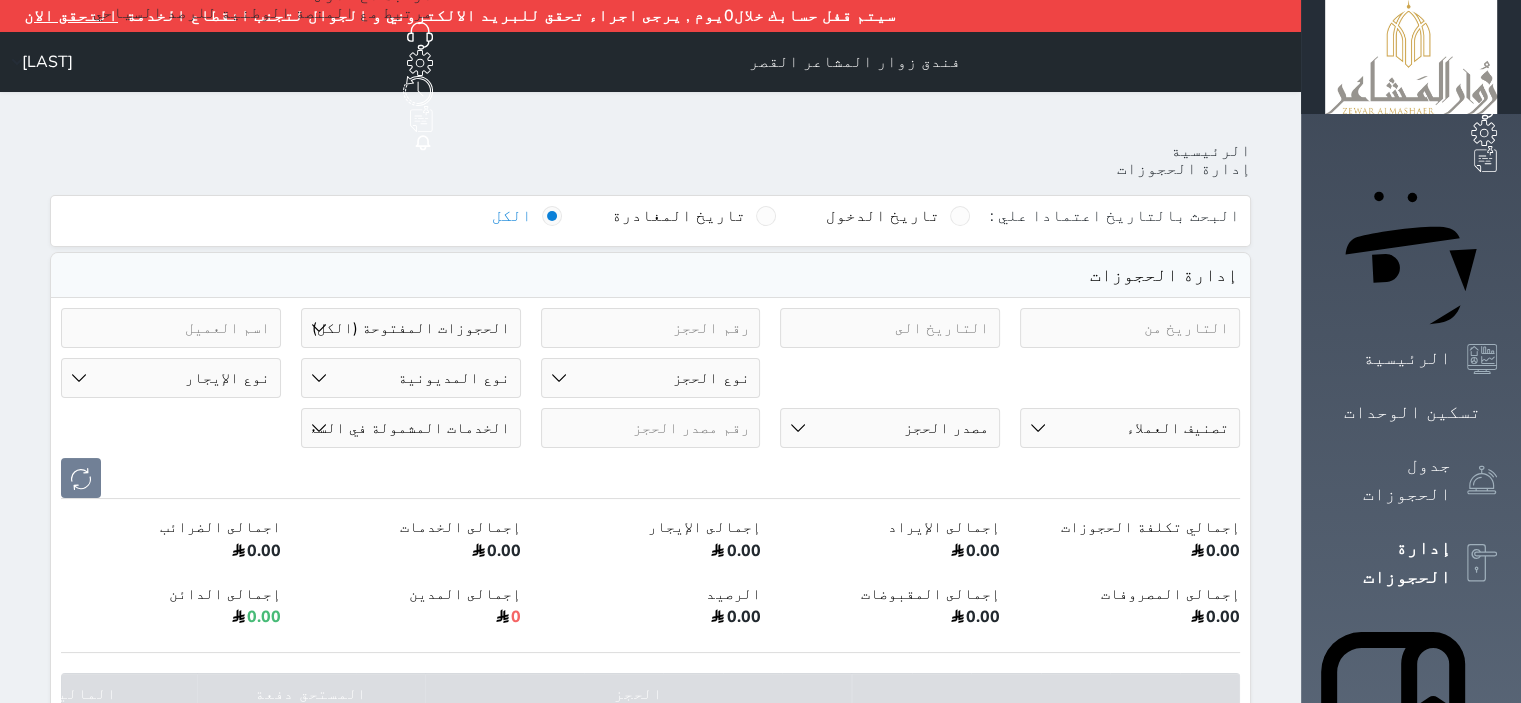 click on "حالة الحجز
الحجوزات المفتوحة (الكل)
الحجوزات المغلقة (الكل)
الحجوزات المفتوحة (مسجل دخول)
الحجوزات المغلقة (تسجيل مغادرة)
الحجوزات لم تسجل دخول
الحجوزات المؤكدة (الكل)
الحجوزات الملغية
الحجوزات المنتهية مهلة دفعها
حجوزات بانتظار الدفع" at bounding box center [411, 328] 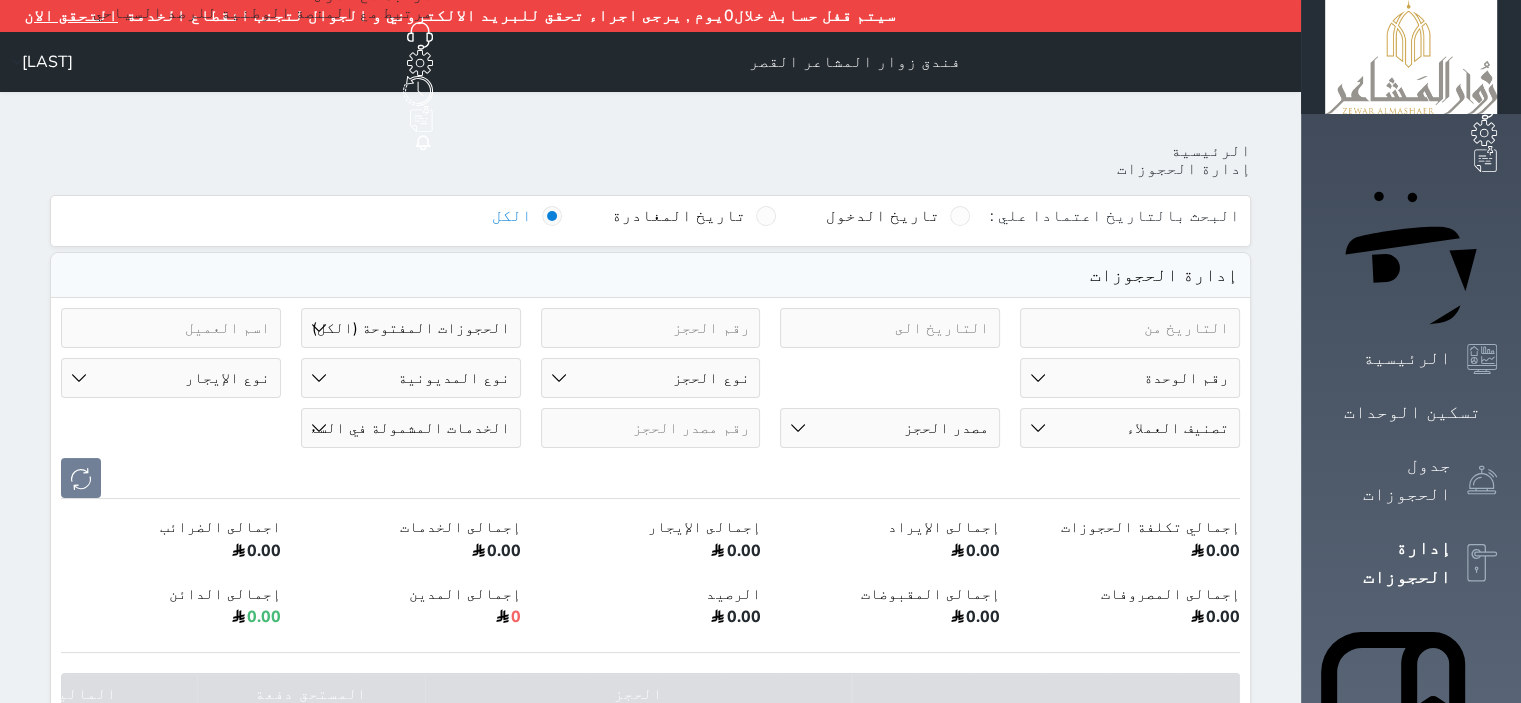 select on "closed_all" 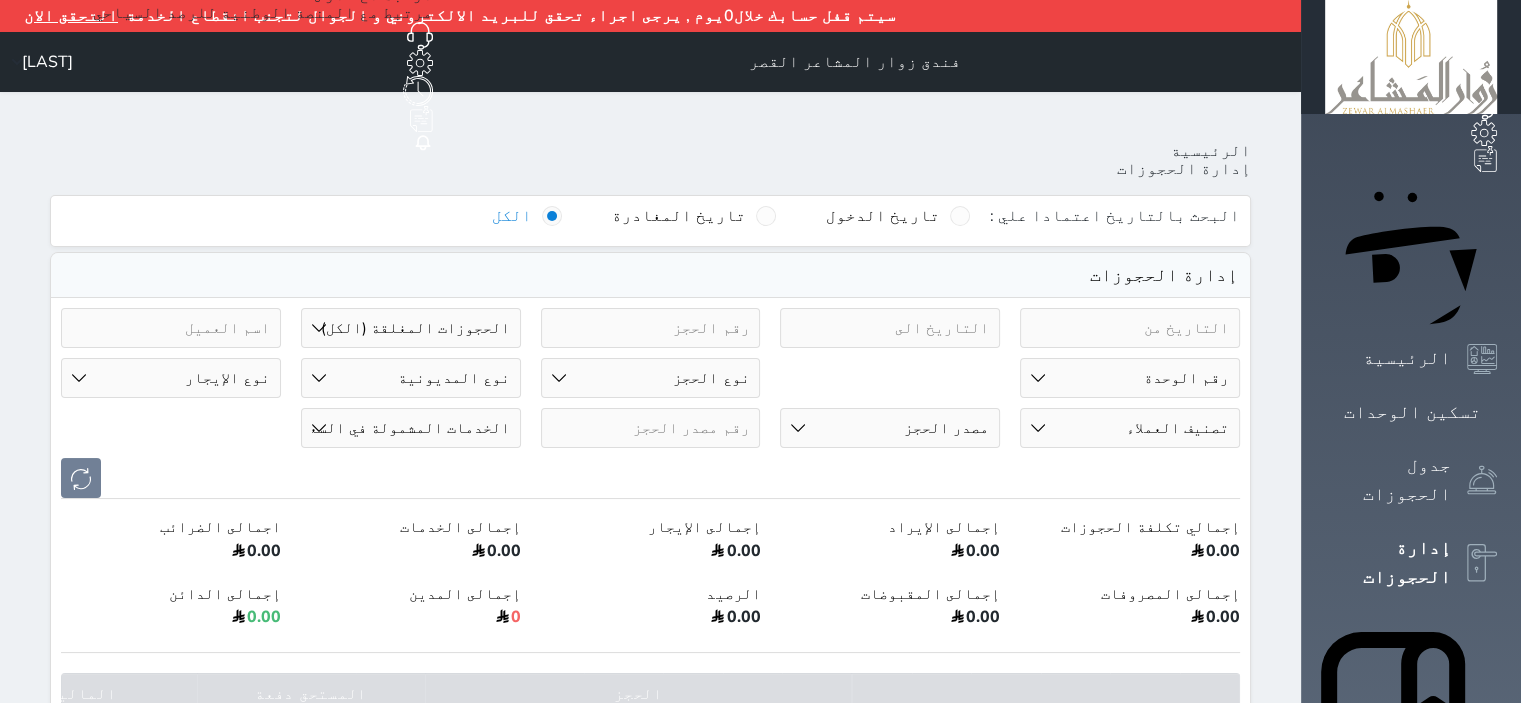 click on "حالة الحجز
الحجوزات المفتوحة (الكل)
الحجوزات المغلقة (الكل)
الحجوزات المفتوحة (مسجل دخول)
الحجوزات المغلقة (تسجيل مغادرة)
الحجوزات لم تسجل دخول
الحجوزات المؤكدة (الكل)
الحجوزات الملغية
الحجوزات المنتهية مهلة دفعها
حجوزات بانتظار الدفع" at bounding box center [411, 328] 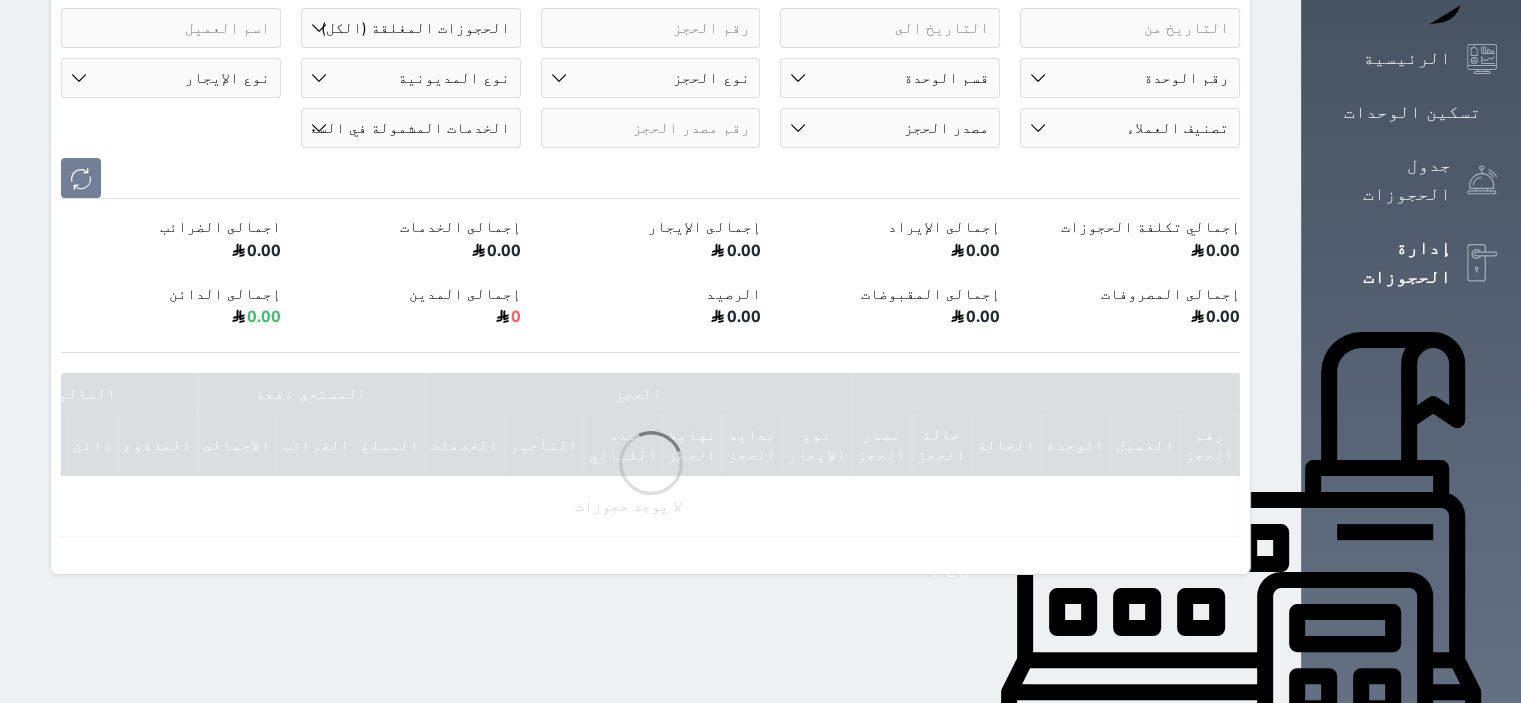 scroll, scrollTop: 72, scrollLeft: 0, axis: vertical 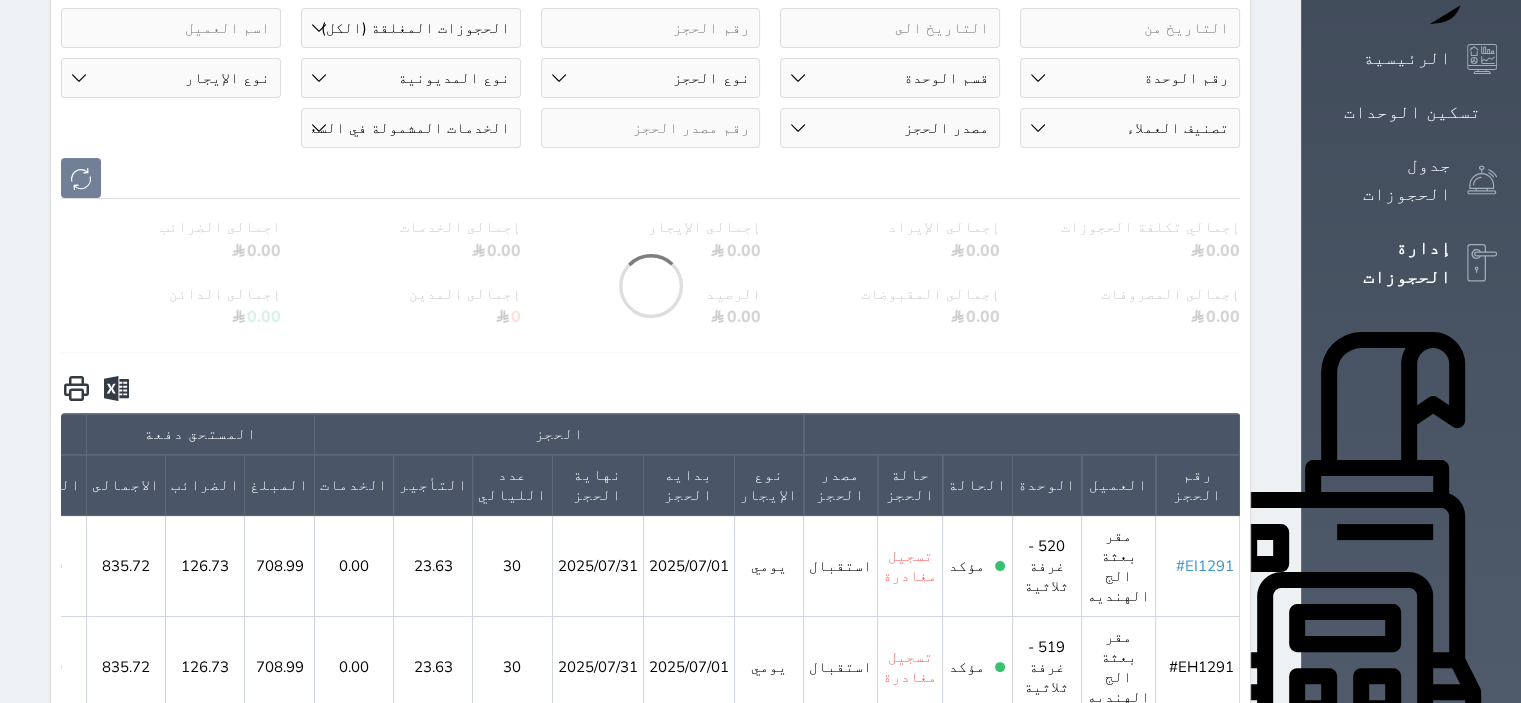 click on "#EI1291" at bounding box center (1205, 566) 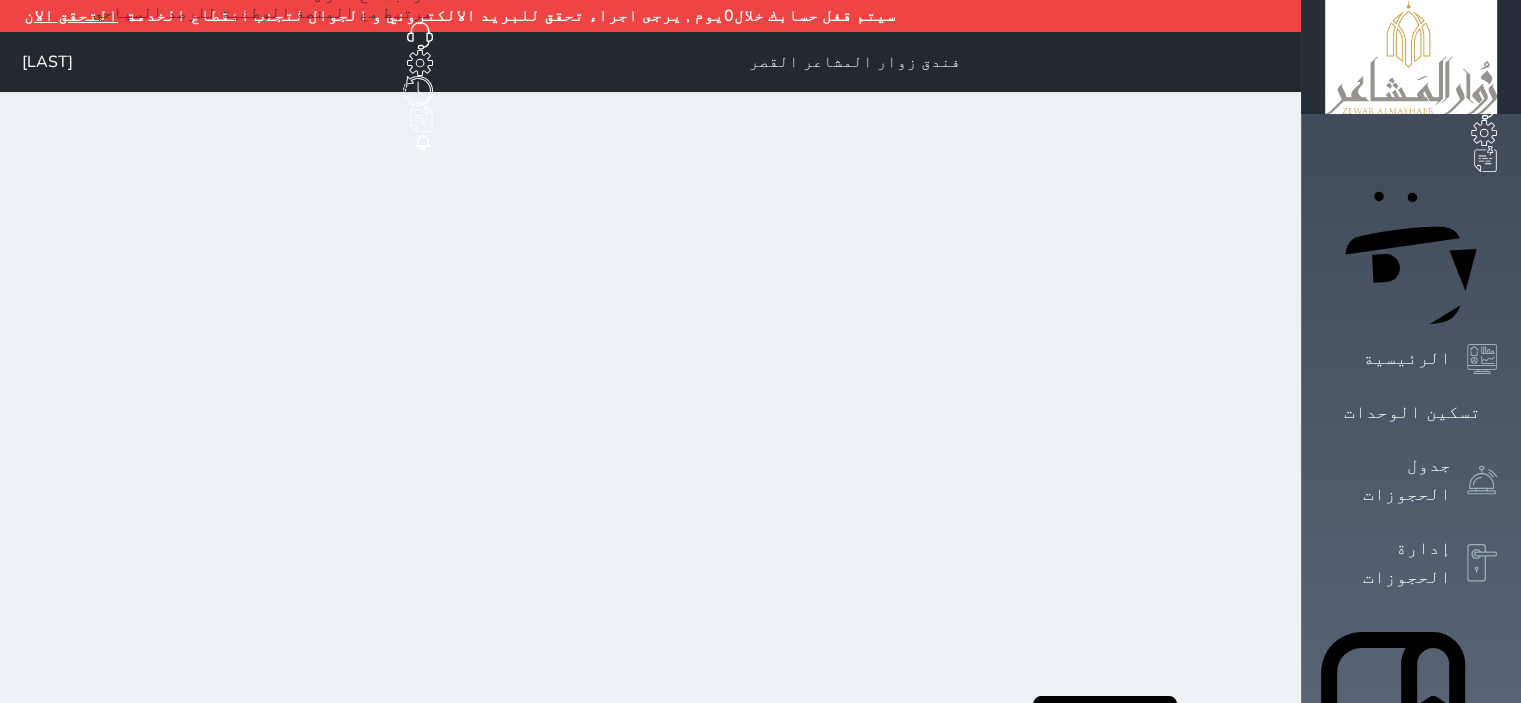 scroll, scrollTop: 0, scrollLeft: 0, axis: both 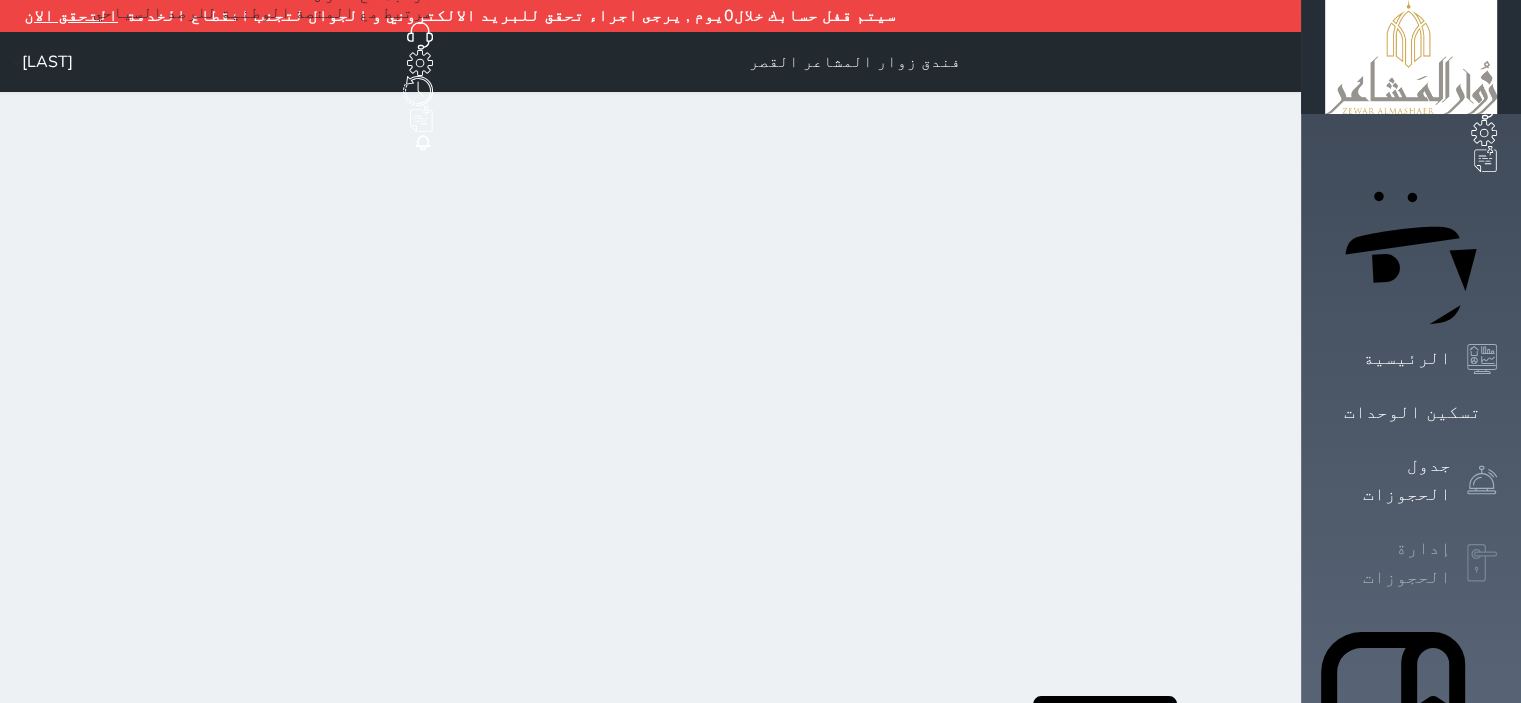 click on "إدارة الحجوزات" at bounding box center (1388, 563) 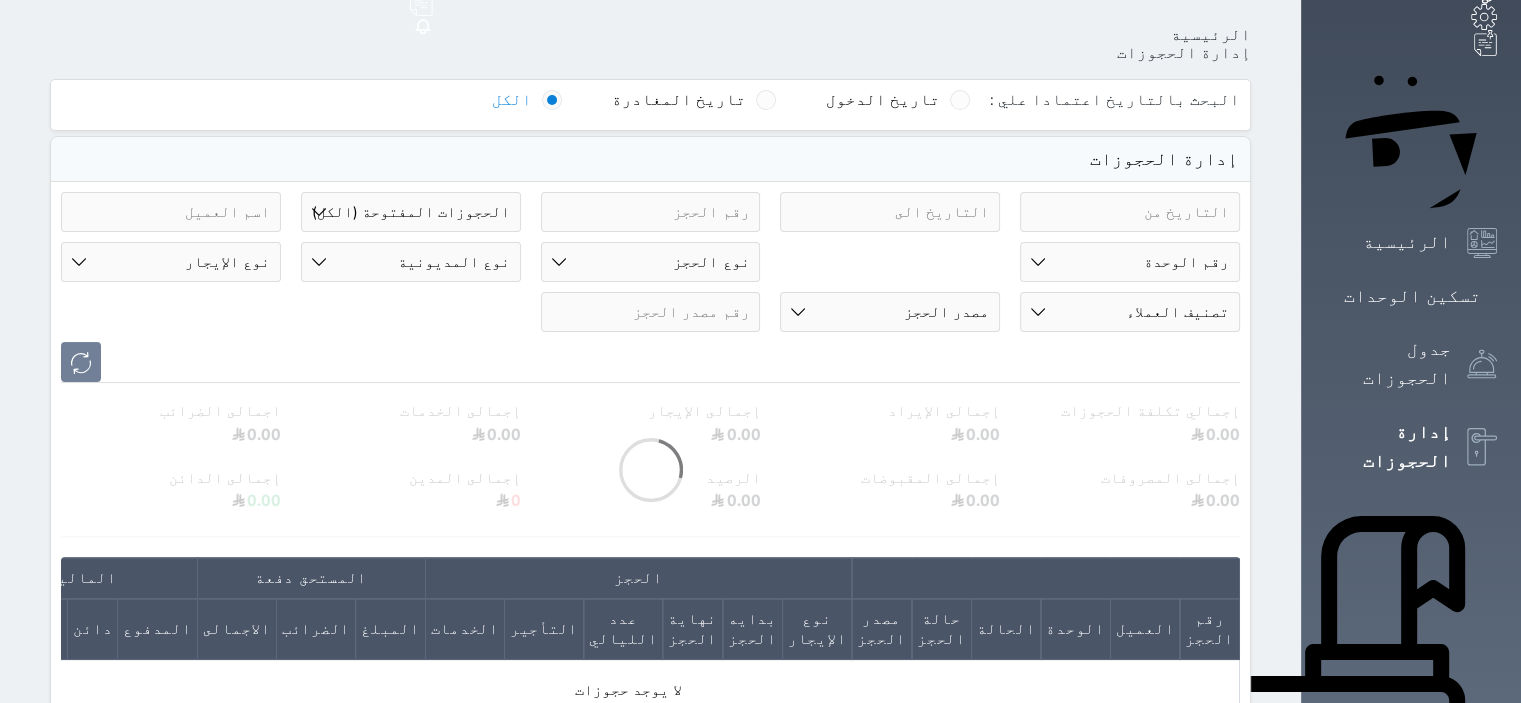 scroll, scrollTop: 81, scrollLeft: 0, axis: vertical 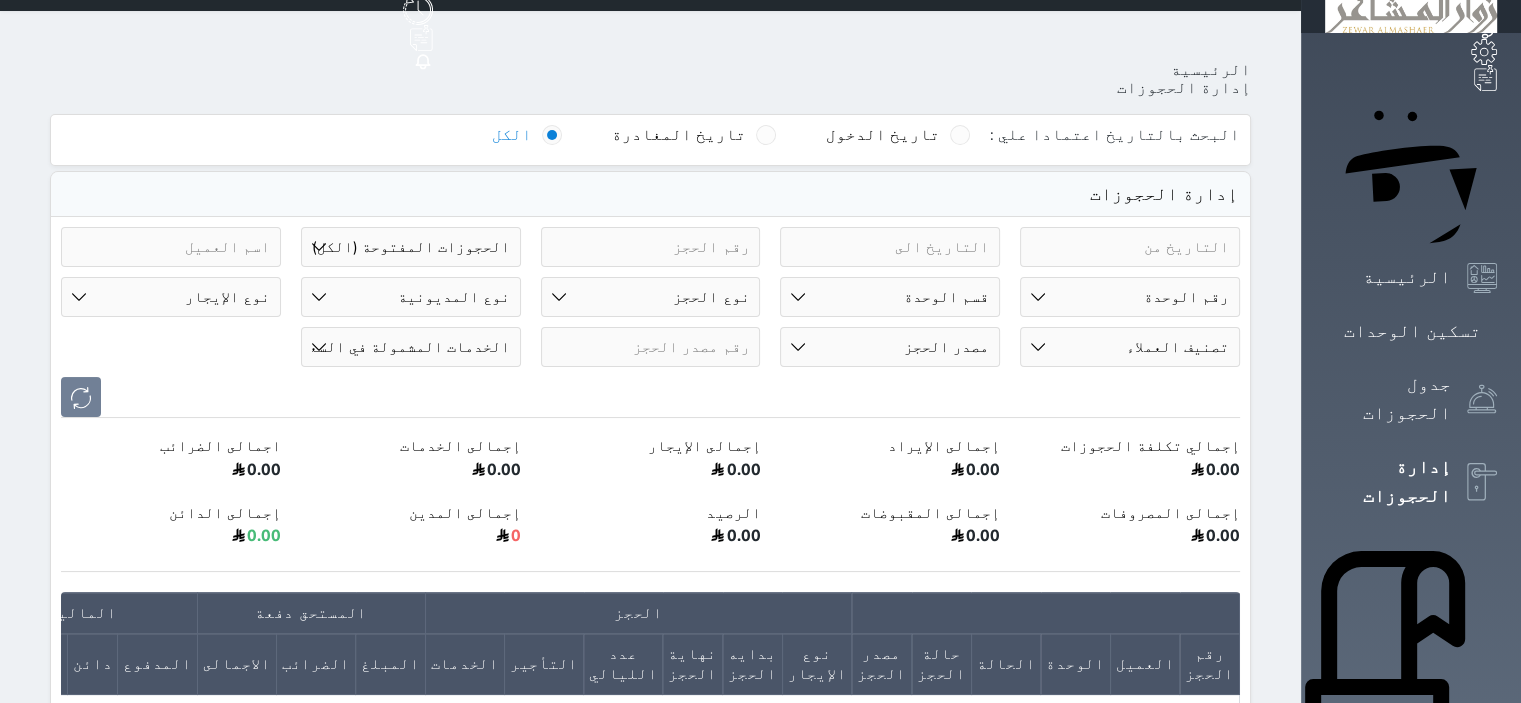 click on "حالة الحجز
الحجوزات المفتوحة (الكل)
الحجوزات المغلقة (الكل)
الحجوزات المفتوحة (مسجل دخول)
الحجوزات المغلقة (تسجيل مغادرة)
الحجوزات لم تسجل دخول
الحجوزات المؤكدة (الكل)
الحجوزات الملغية
الحجوزات المنتهية مهلة دفعها
حجوزات بانتظار الدفع" at bounding box center (411, 247) 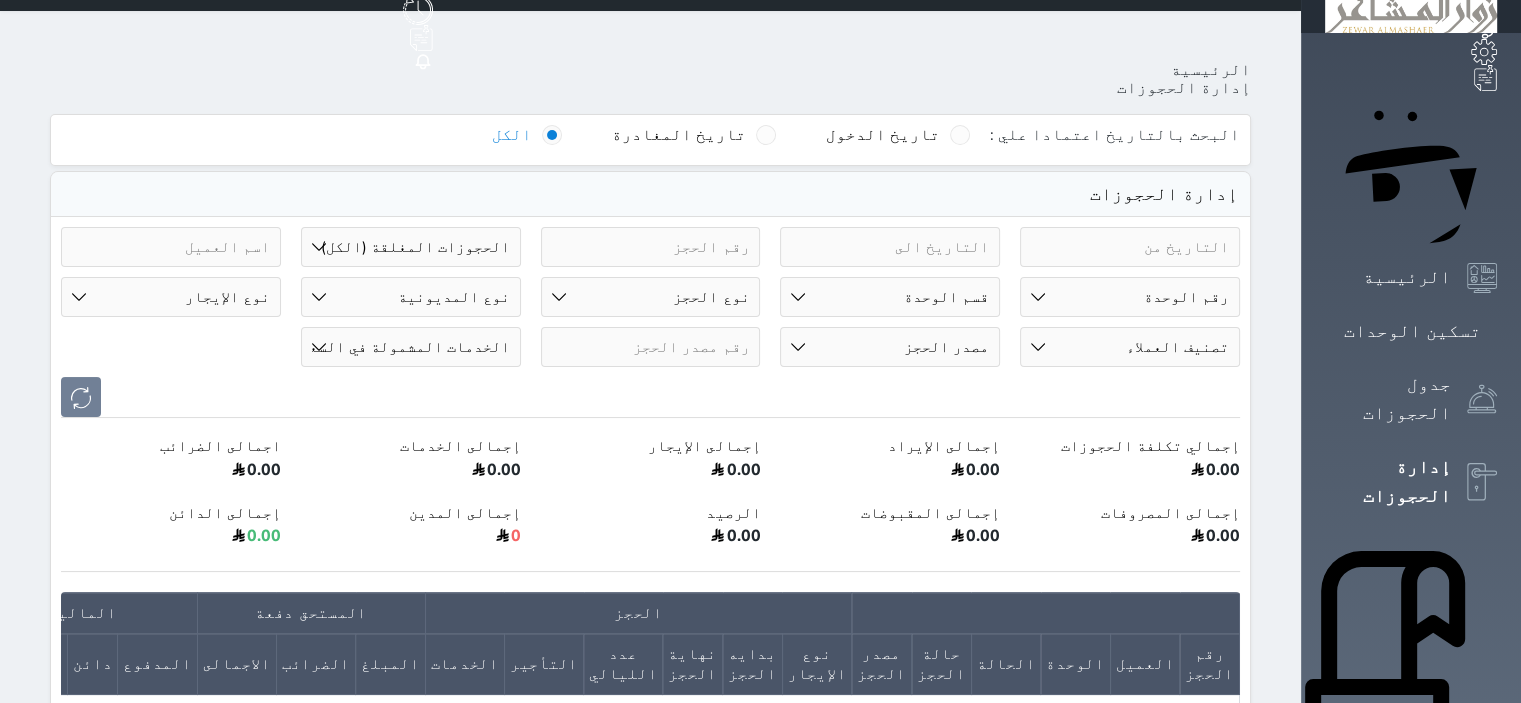 click on "حالة الحجز
الحجوزات المفتوحة (الكل)
الحجوزات المغلقة (الكل)
الحجوزات المفتوحة (مسجل دخول)
الحجوزات المغلقة (تسجيل مغادرة)
الحجوزات لم تسجل دخول
الحجوزات المؤكدة (الكل)
الحجوزات الملغية
الحجوزات المنتهية مهلة دفعها
حجوزات بانتظار الدفع" at bounding box center (411, 247) 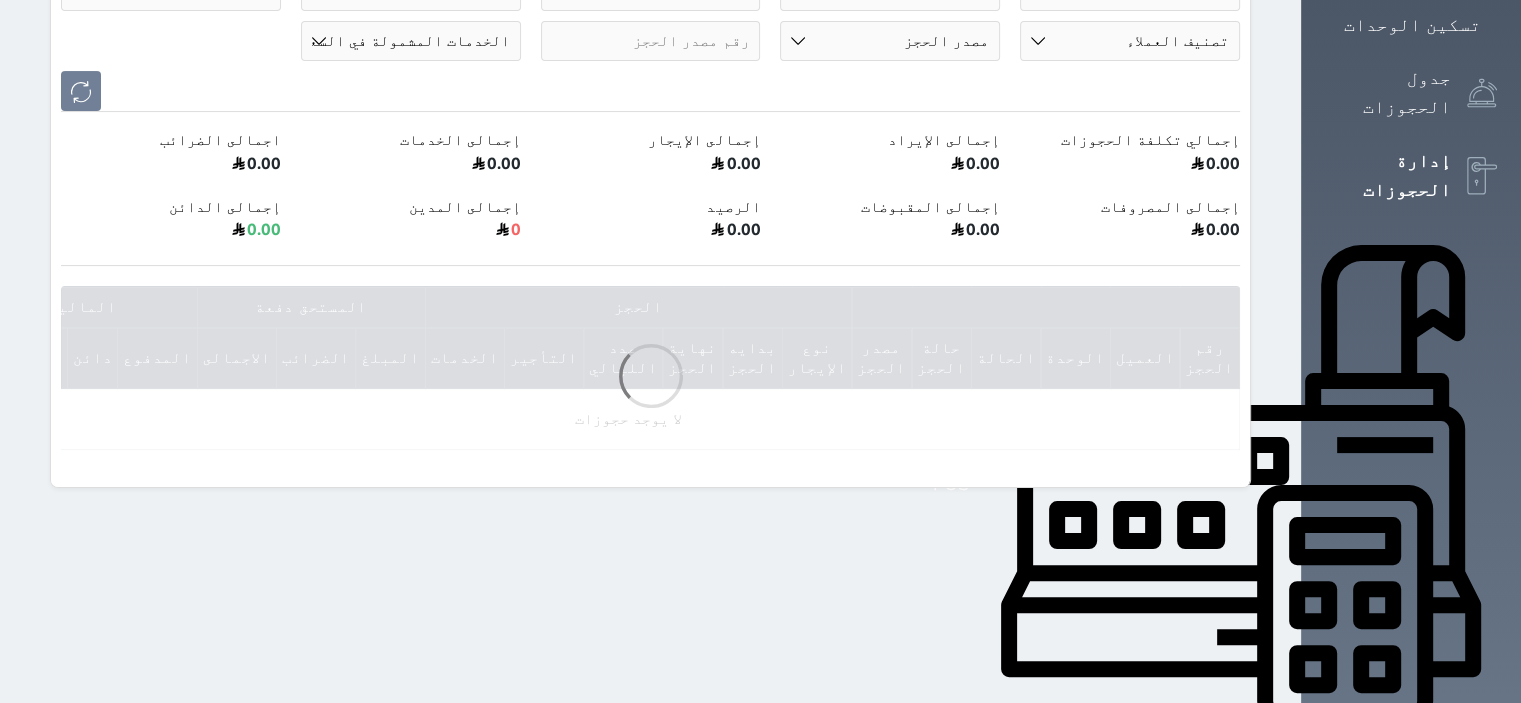 scroll, scrollTop: 400, scrollLeft: 0, axis: vertical 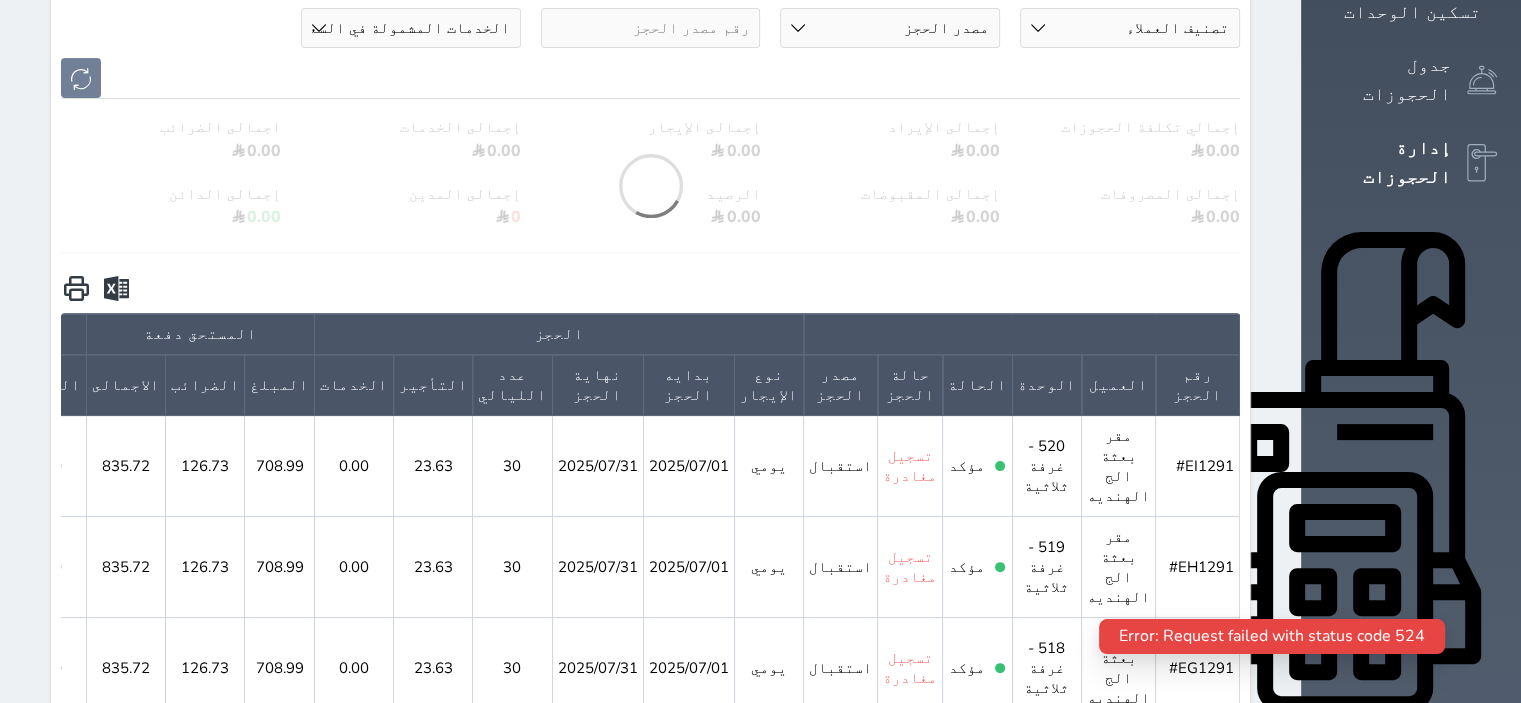 click 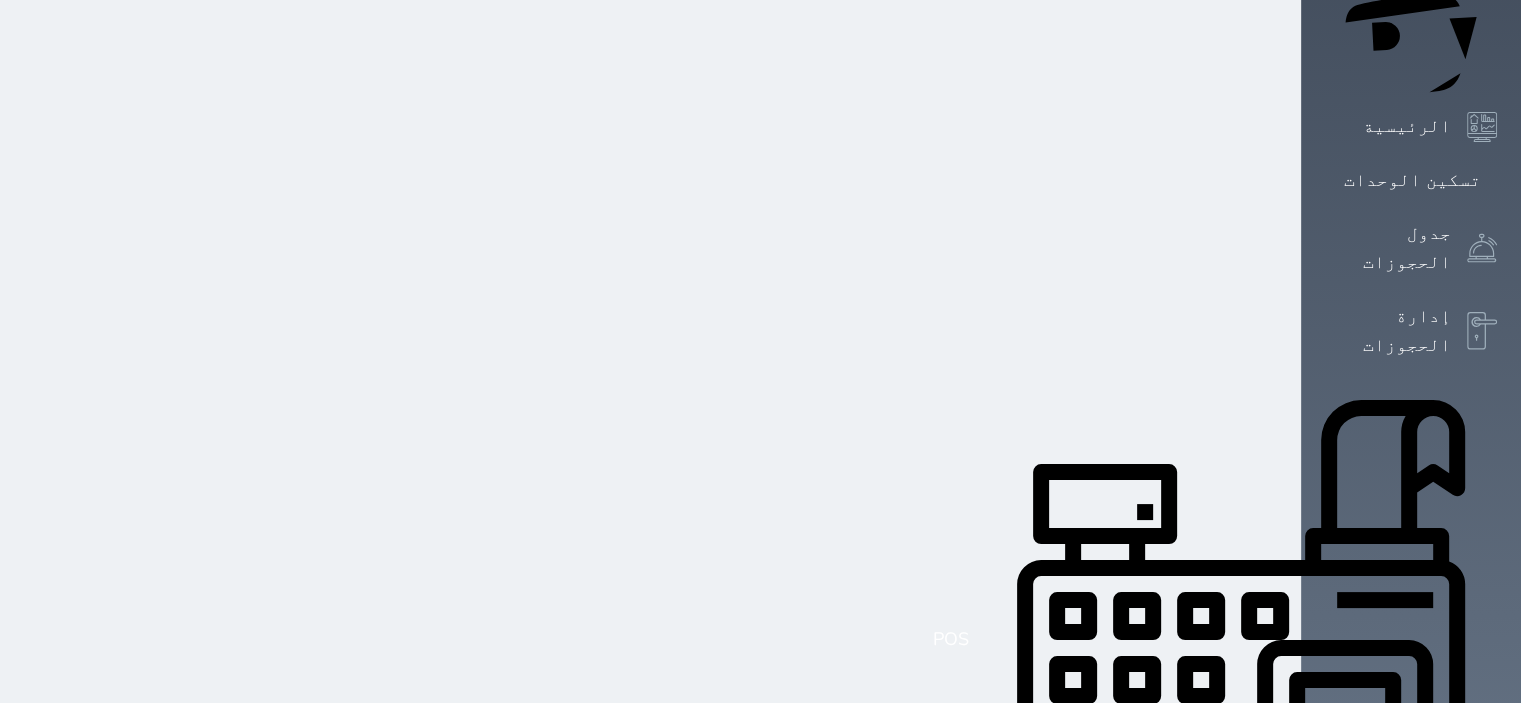 scroll, scrollTop: 0, scrollLeft: 0, axis: both 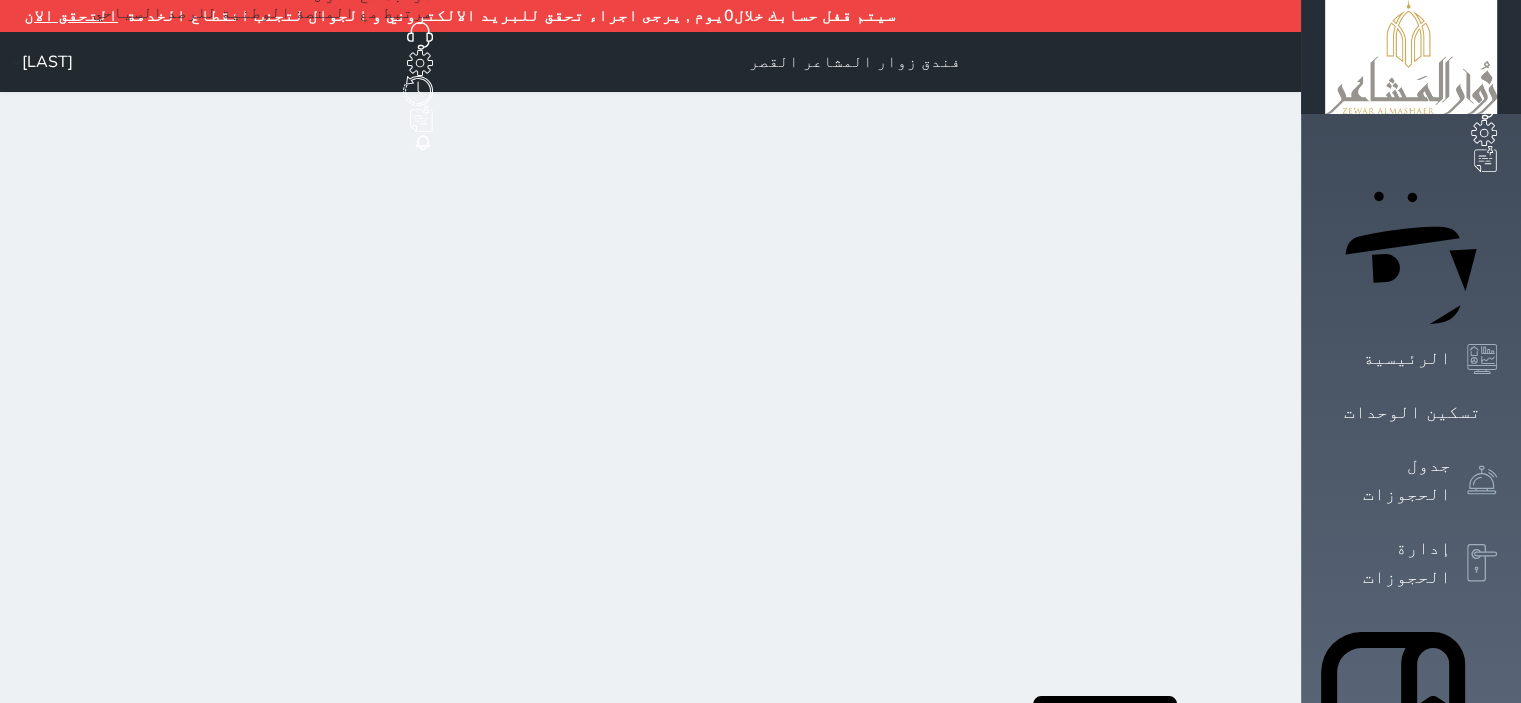 click on "التحقق الان" at bounding box center [71, 16] 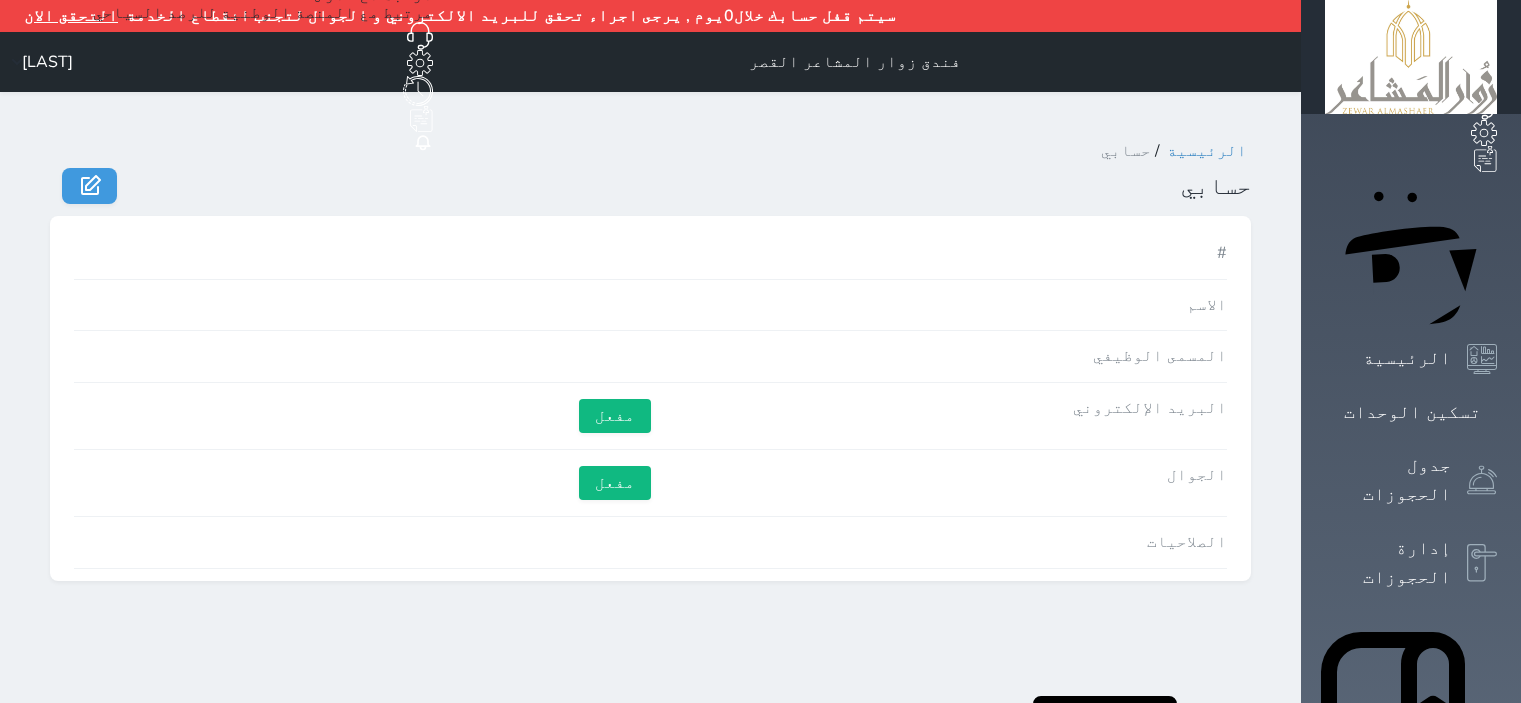 scroll, scrollTop: 0, scrollLeft: 0, axis: both 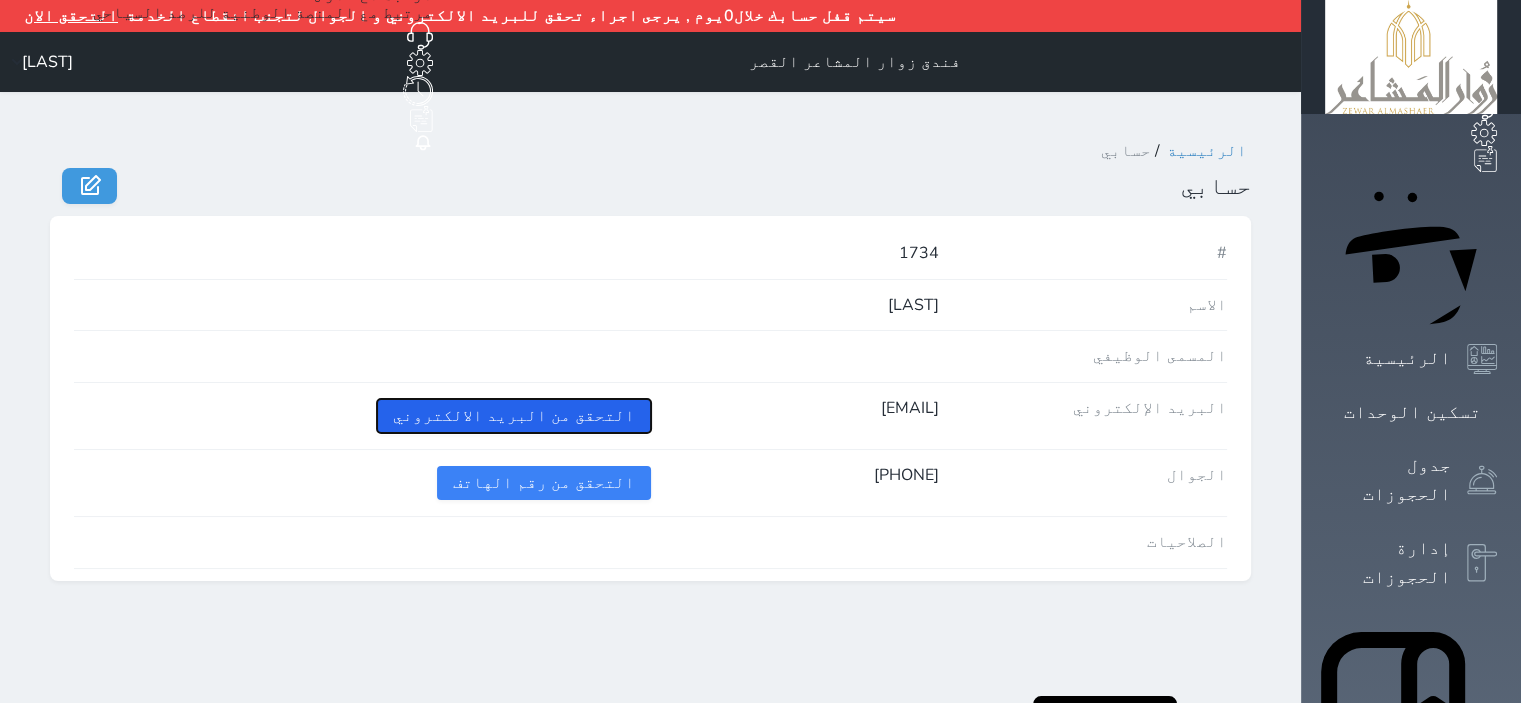 click on "التحقق من البريد الالكتروني" at bounding box center (514, 416) 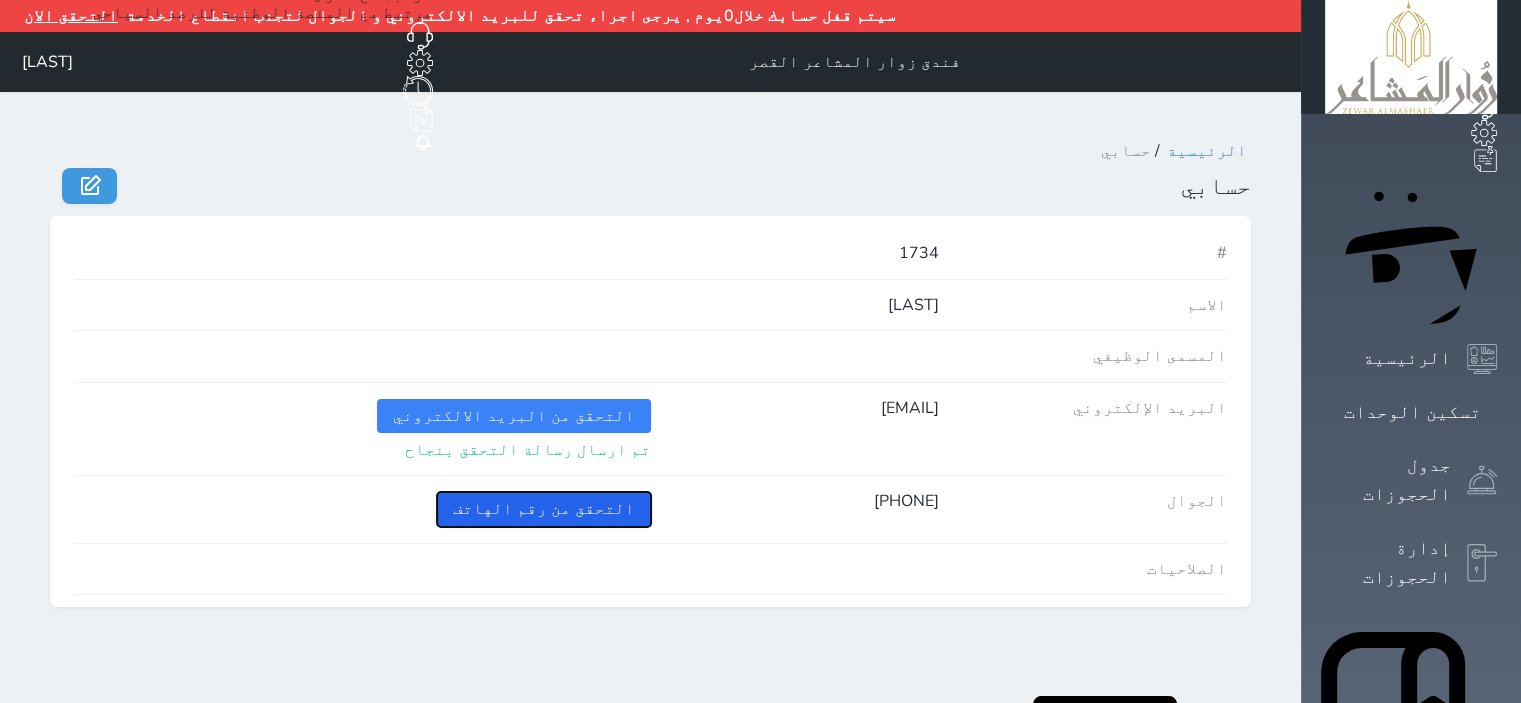 click on "التحقق من رقم الهاتف" at bounding box center (544, 509) 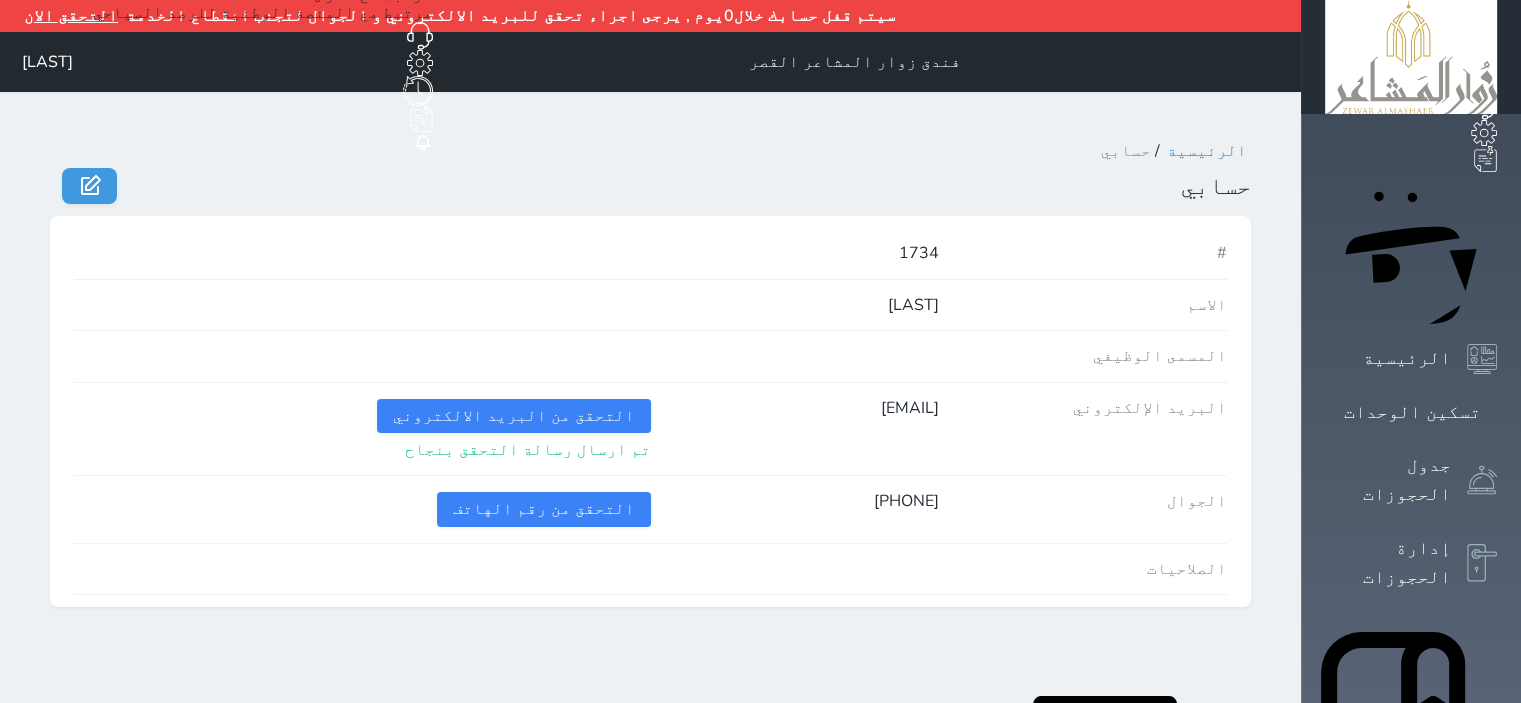 click on "0500147686" at bounding box center [795, 501] 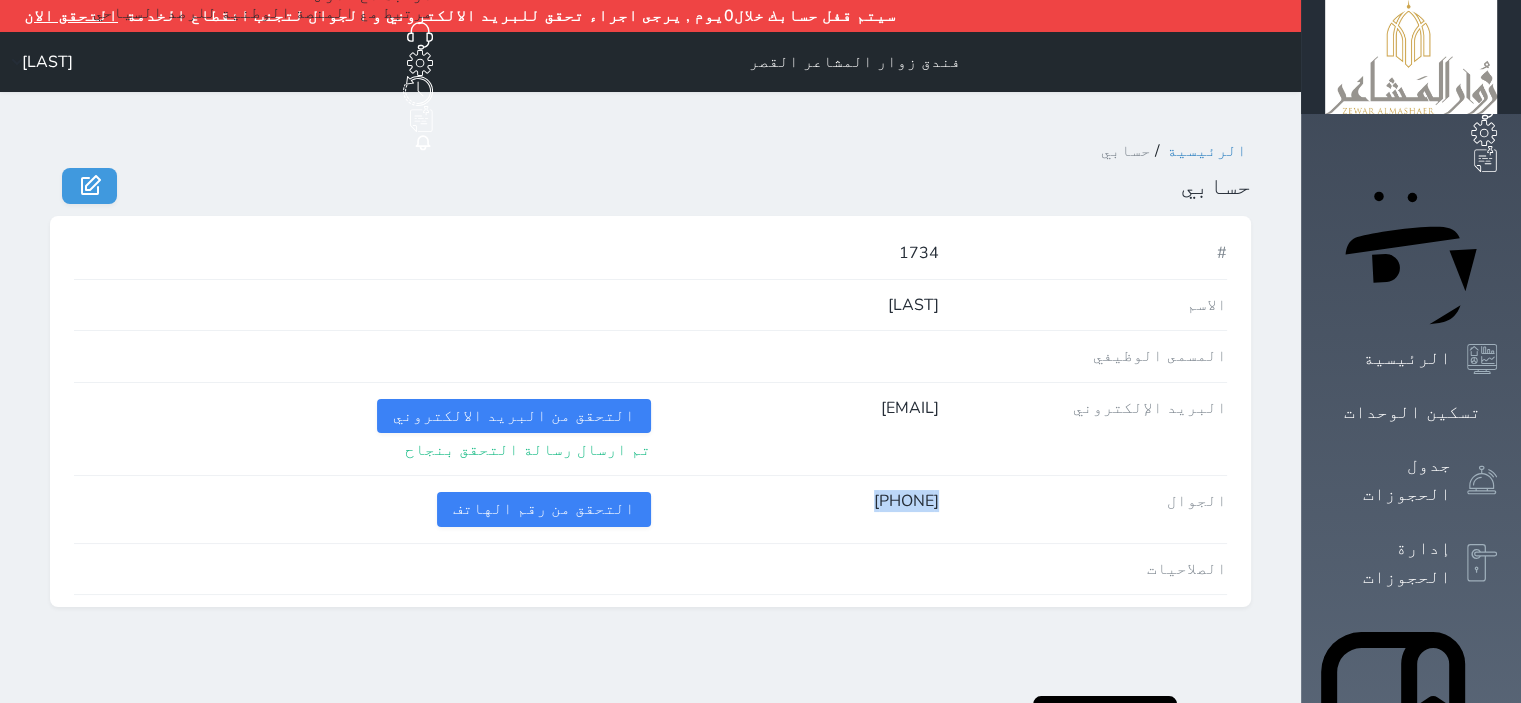 click on "0500147686" at bounding box center [795, 501] 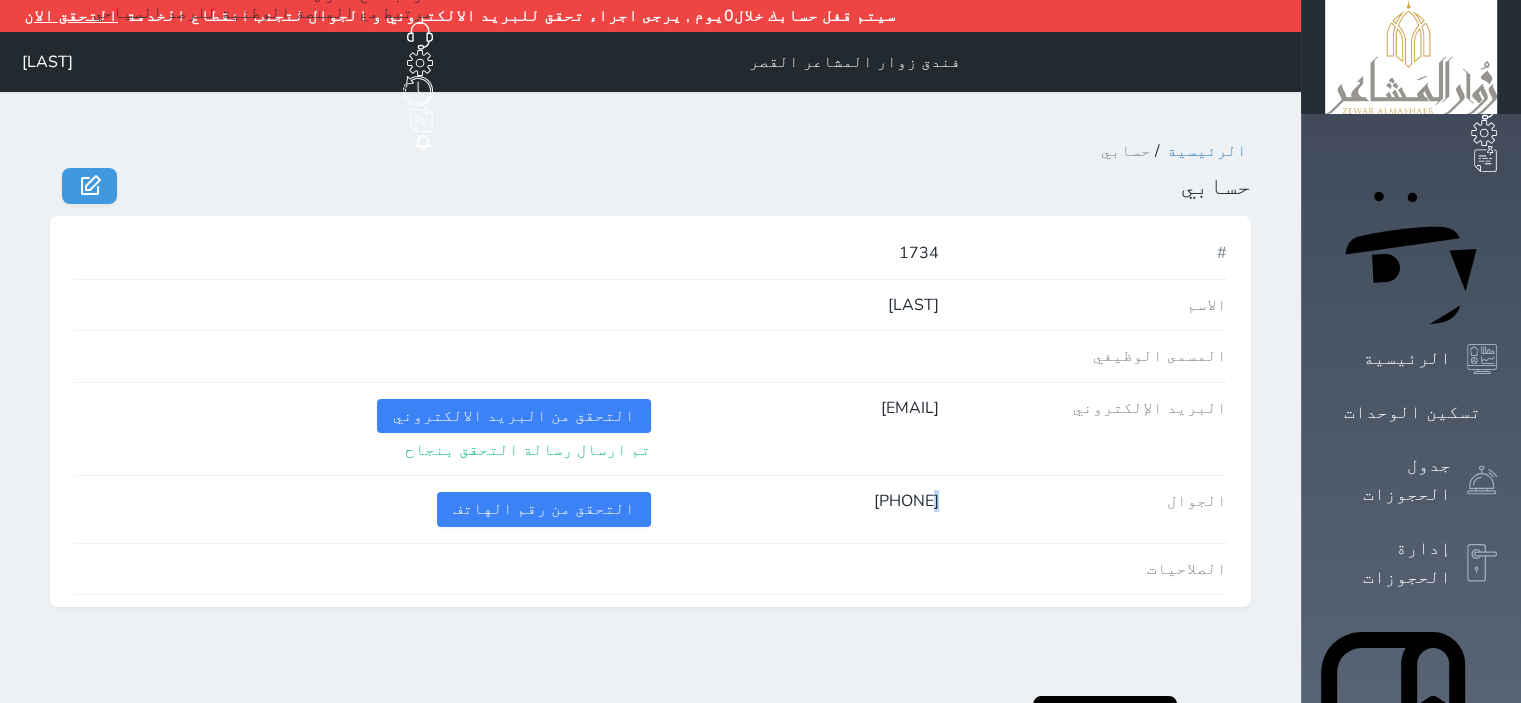 drag, startPoint x: 924, startPoint y: 471, endPoint x: 899, endPoint y: 469, distance: 25.079872 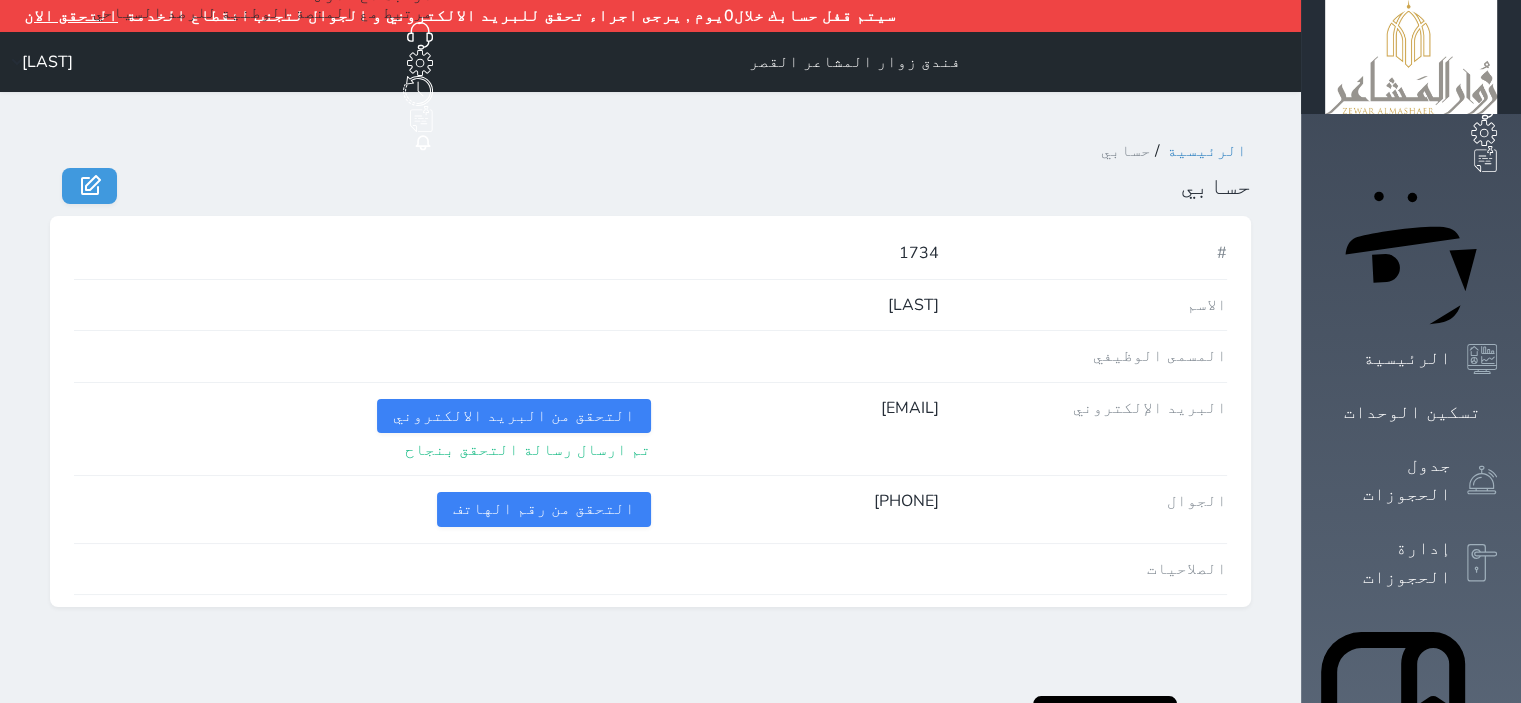 click on "0500147686" at bounding box center (795, 509) 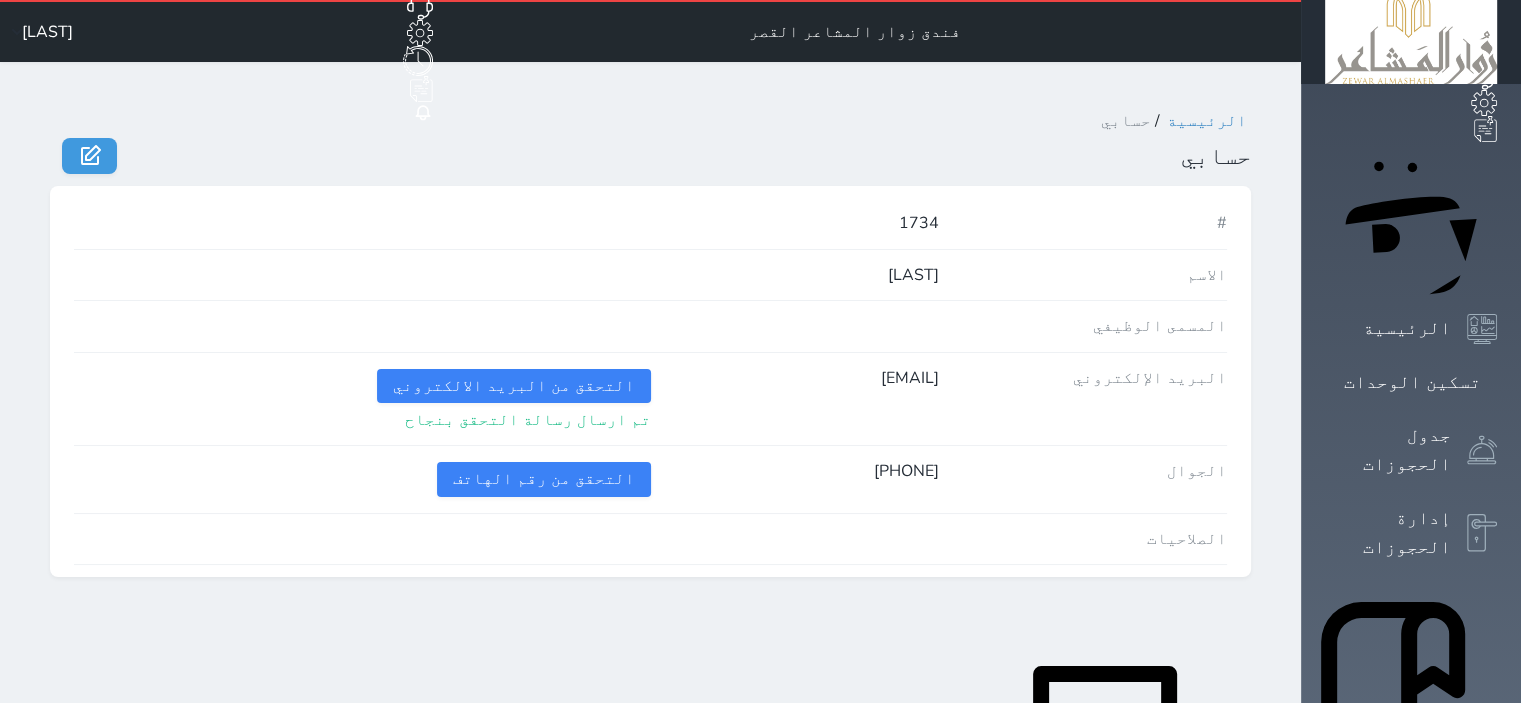 scroll, scrollTop: 0, scrollLeft: 0, axis: both 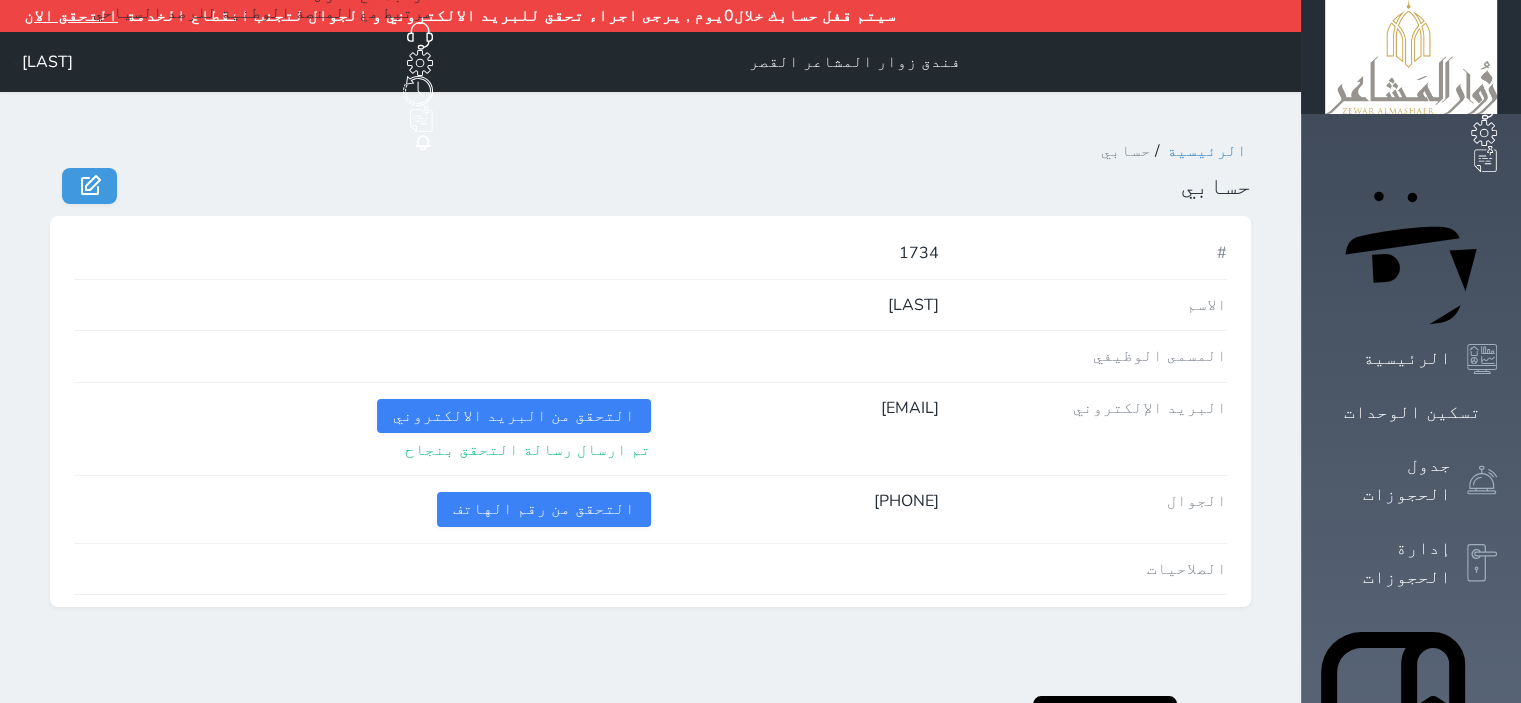 click on "عبدالرازق" at bounding box center (47, 62) 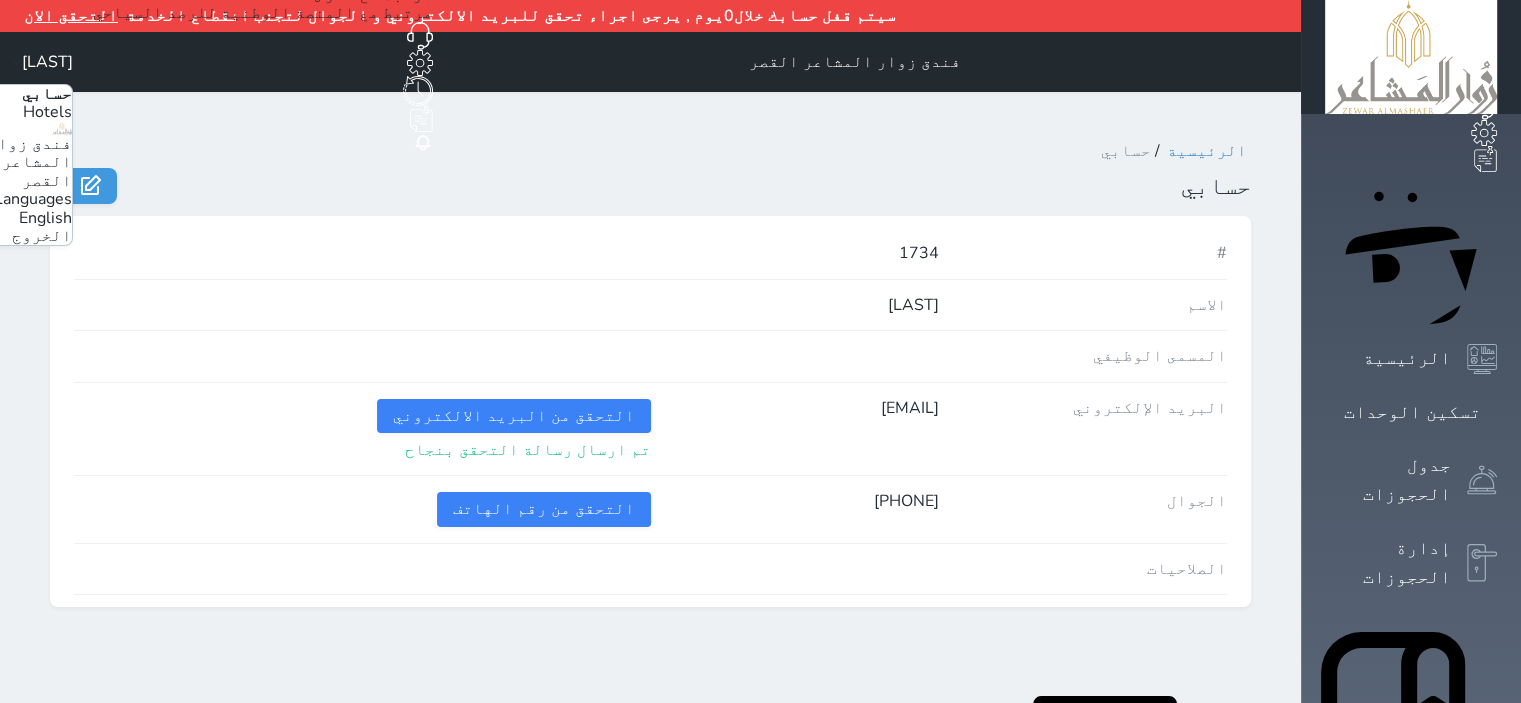 click on "حسابي" at bounding box center [47, 94] 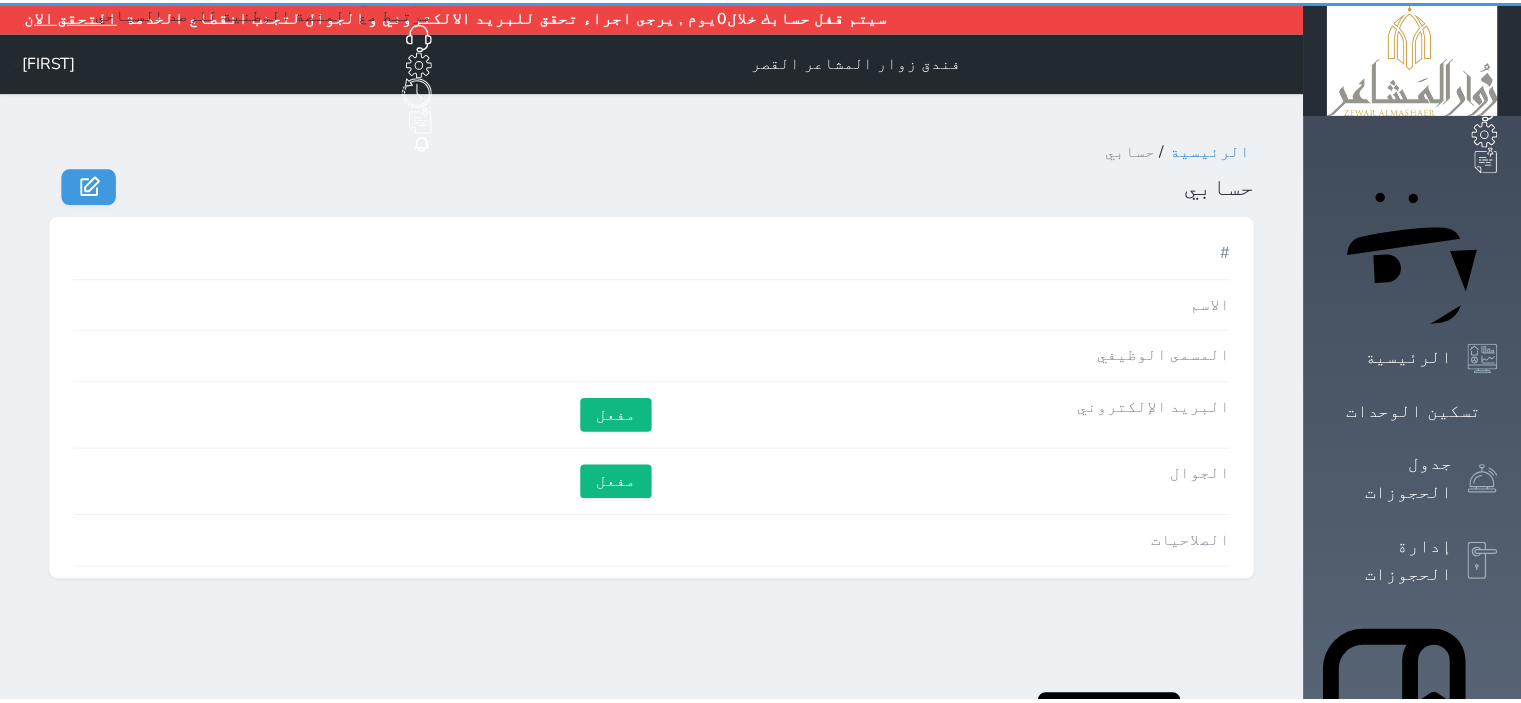 scroll, scrollTop: 0, scrollLeft: 0, axis: both 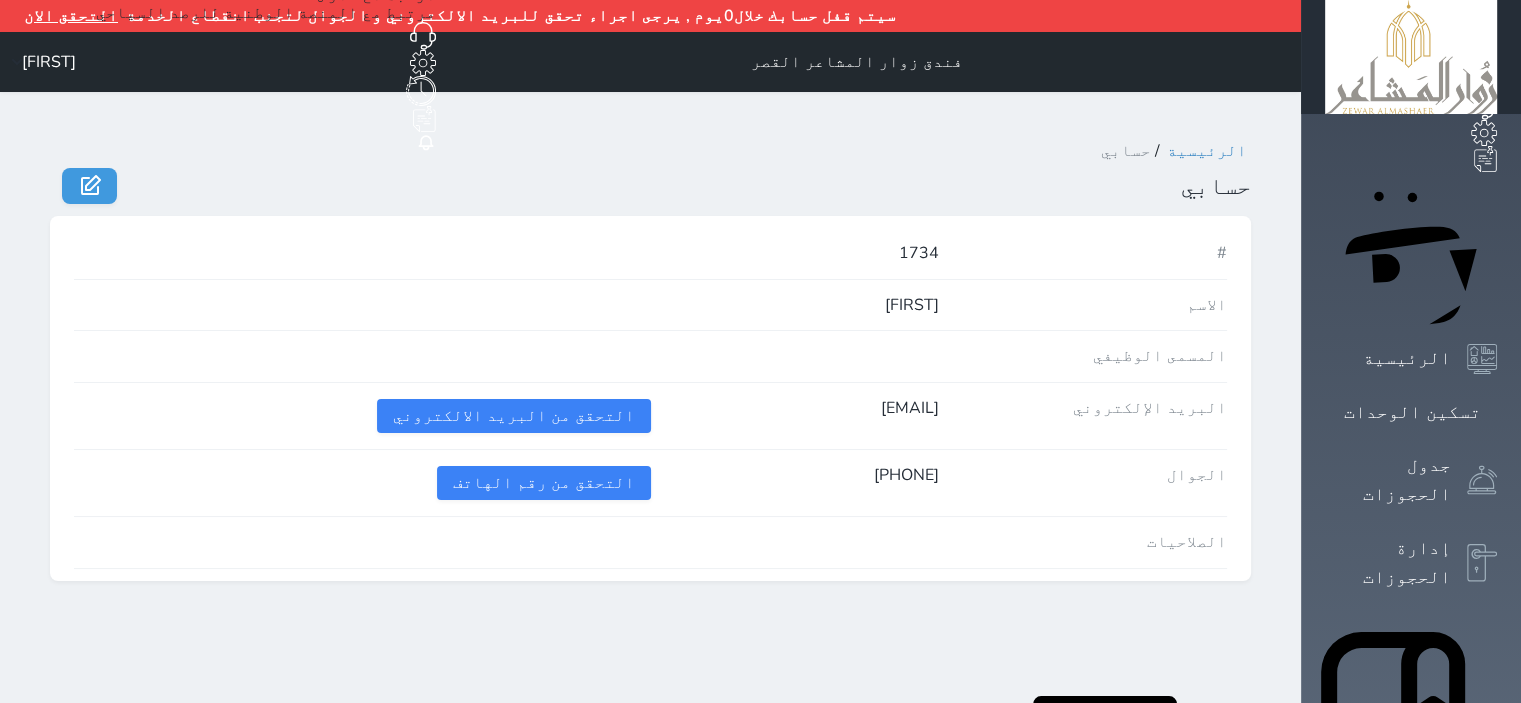 click on "[LAST]" at bounding box center (40, 62) 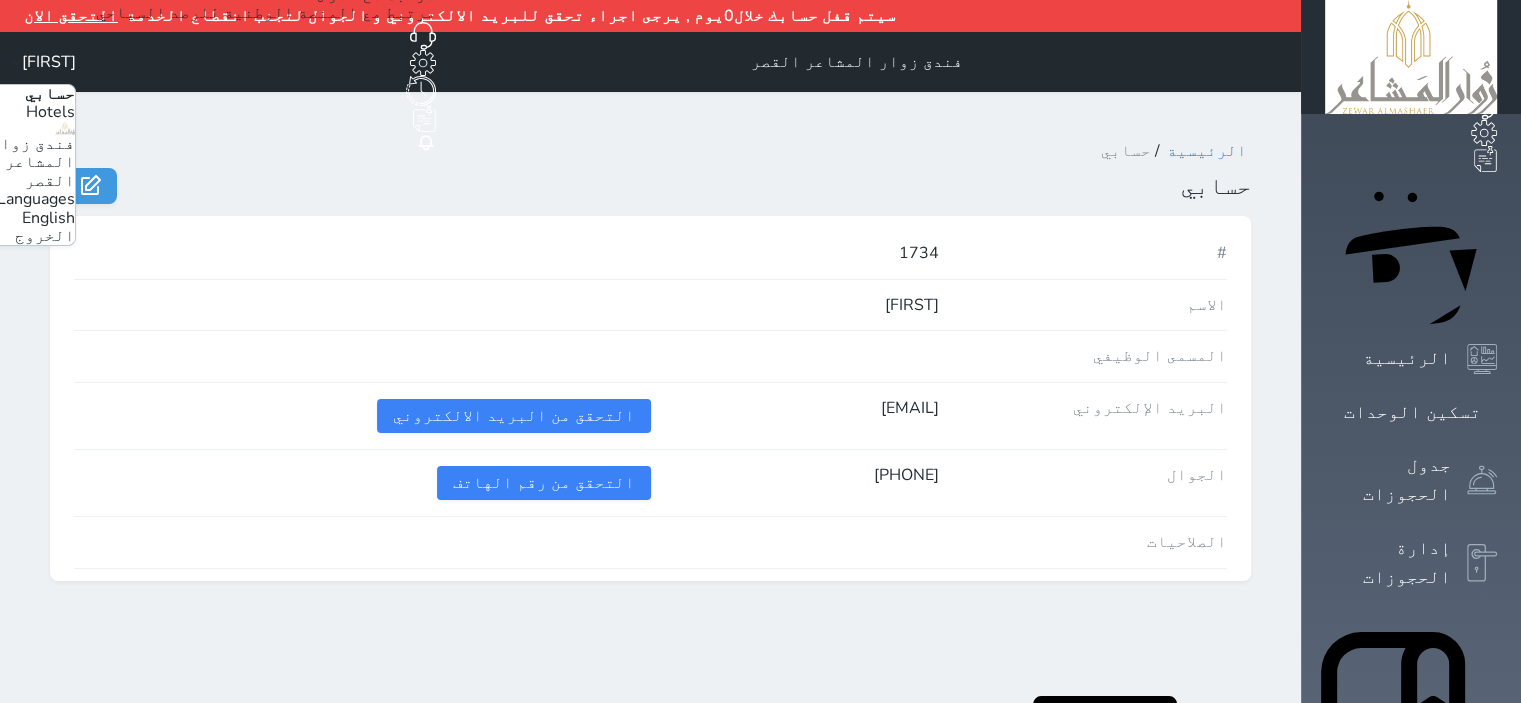 click on "الخروج" at bounding box center (45, 236) 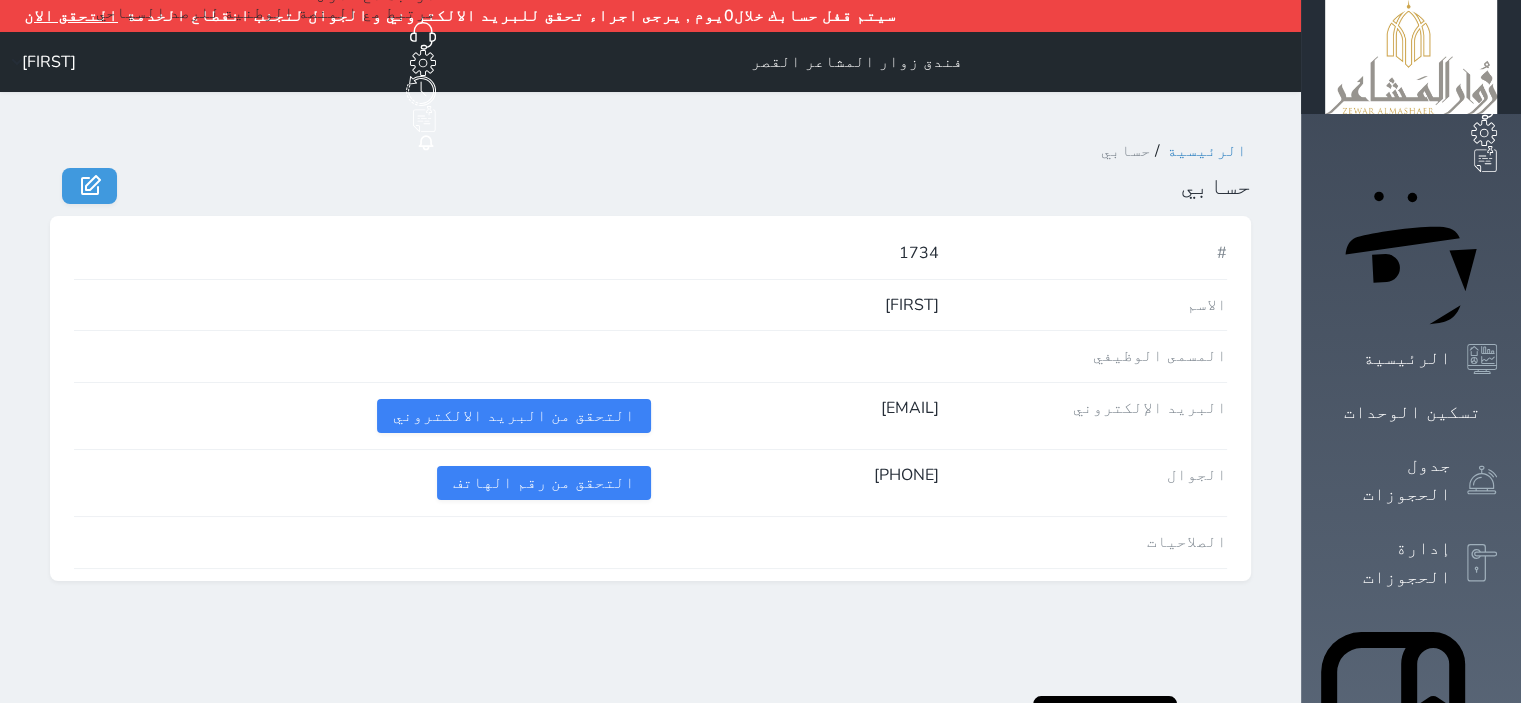 click on "0500147686" at bounding box center (795, 475) 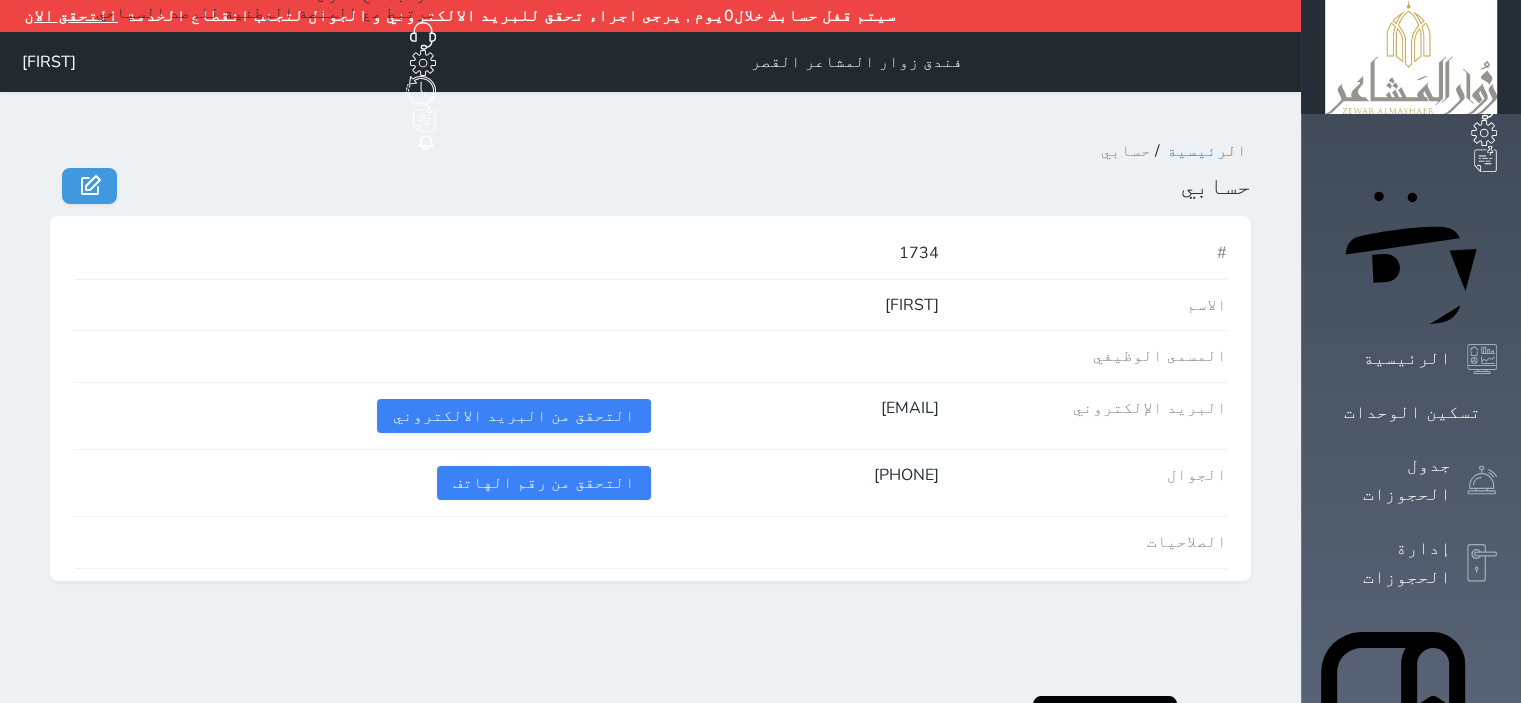 click on "[PHONE]" at bounding box center [795, 475] 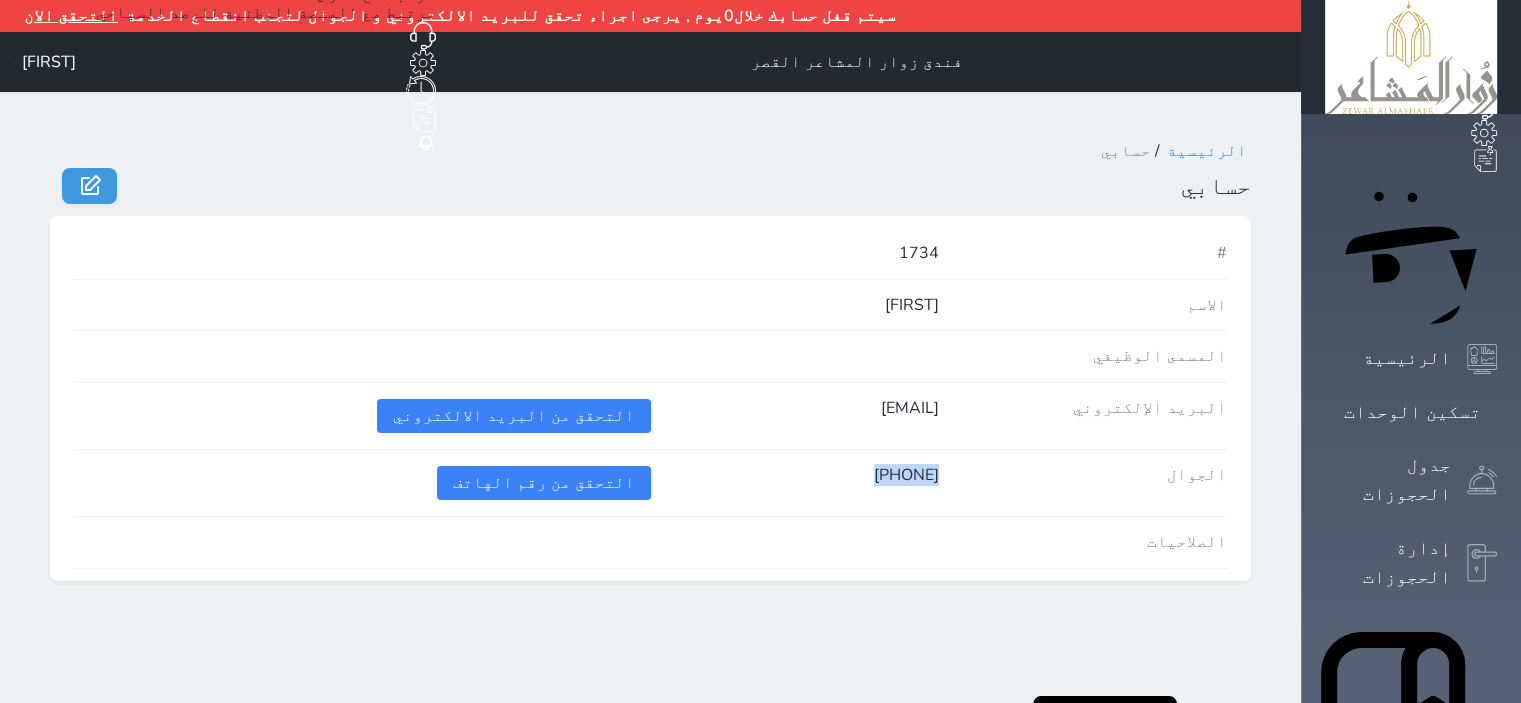 click on "[PHONE]" at bounding box center [795, 475] 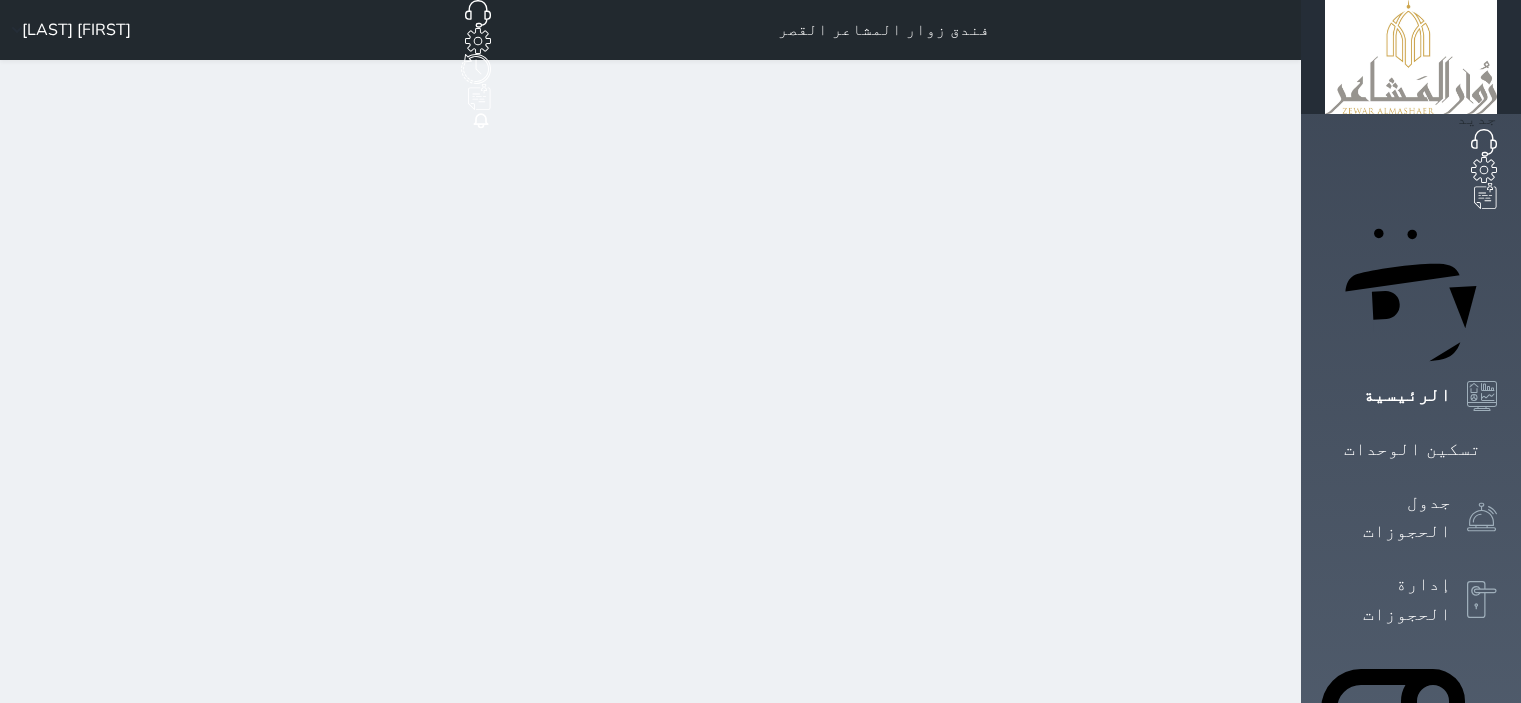 scroll, scrollTop: 0, scrollLeft: 0, axis: both 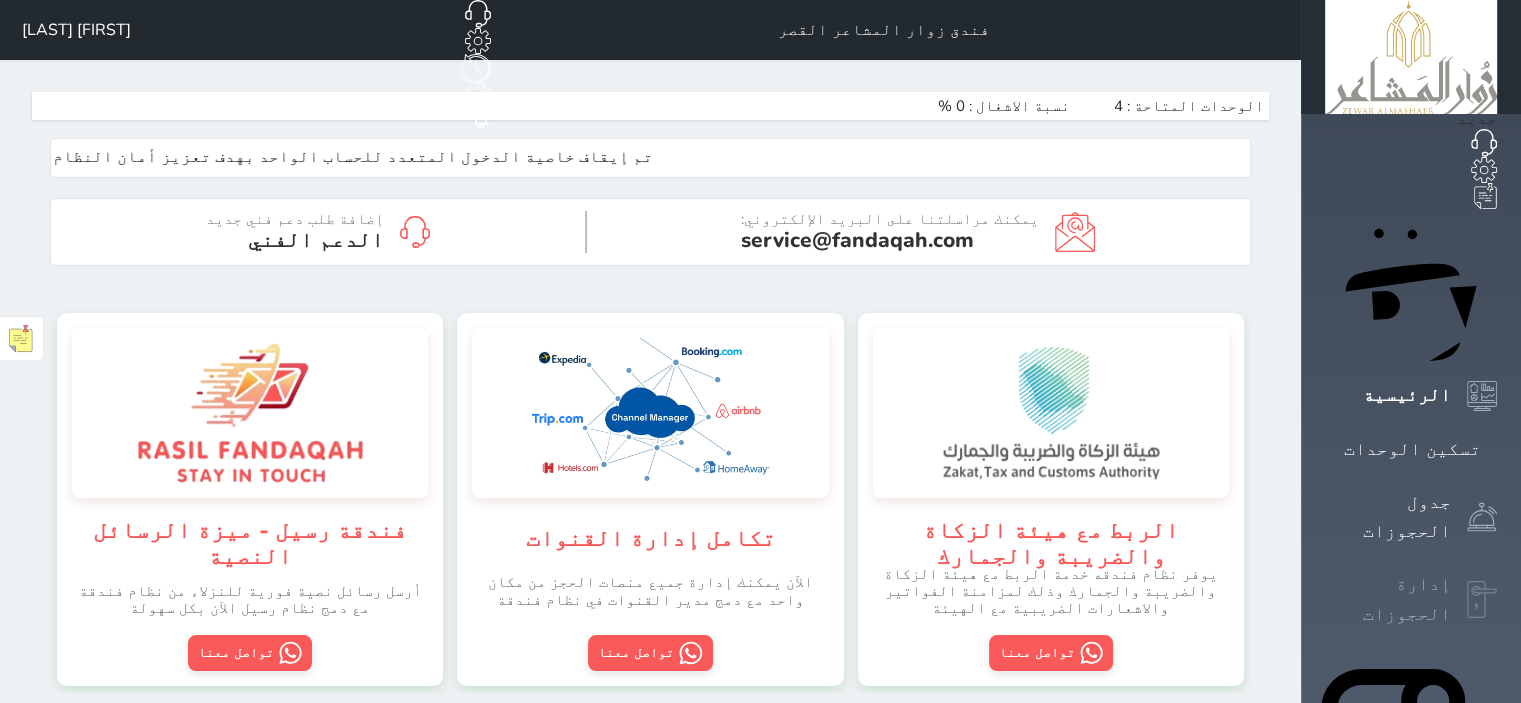 click at bounding box center (1482, 600) 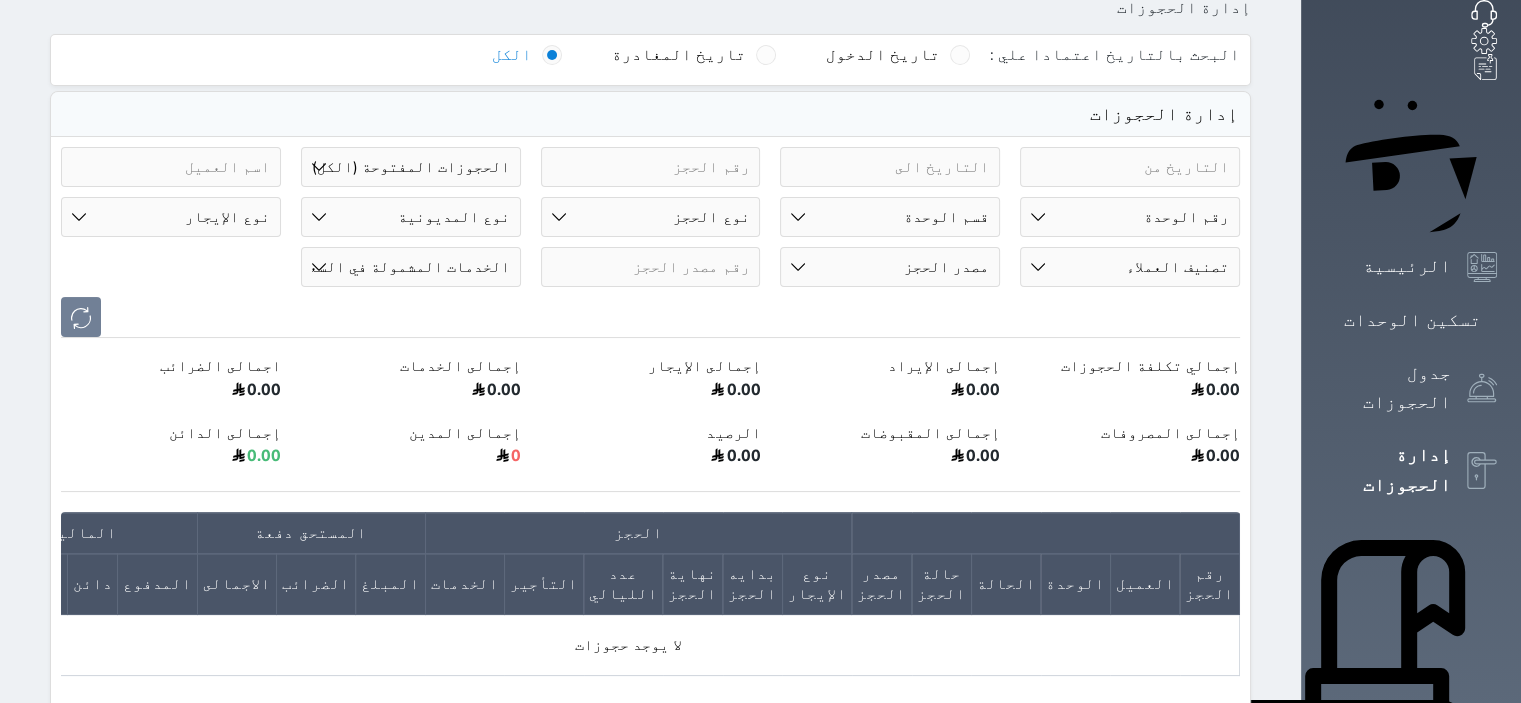 scroll, scrollTop: 200, scrollLeft: 0, axis: vertical 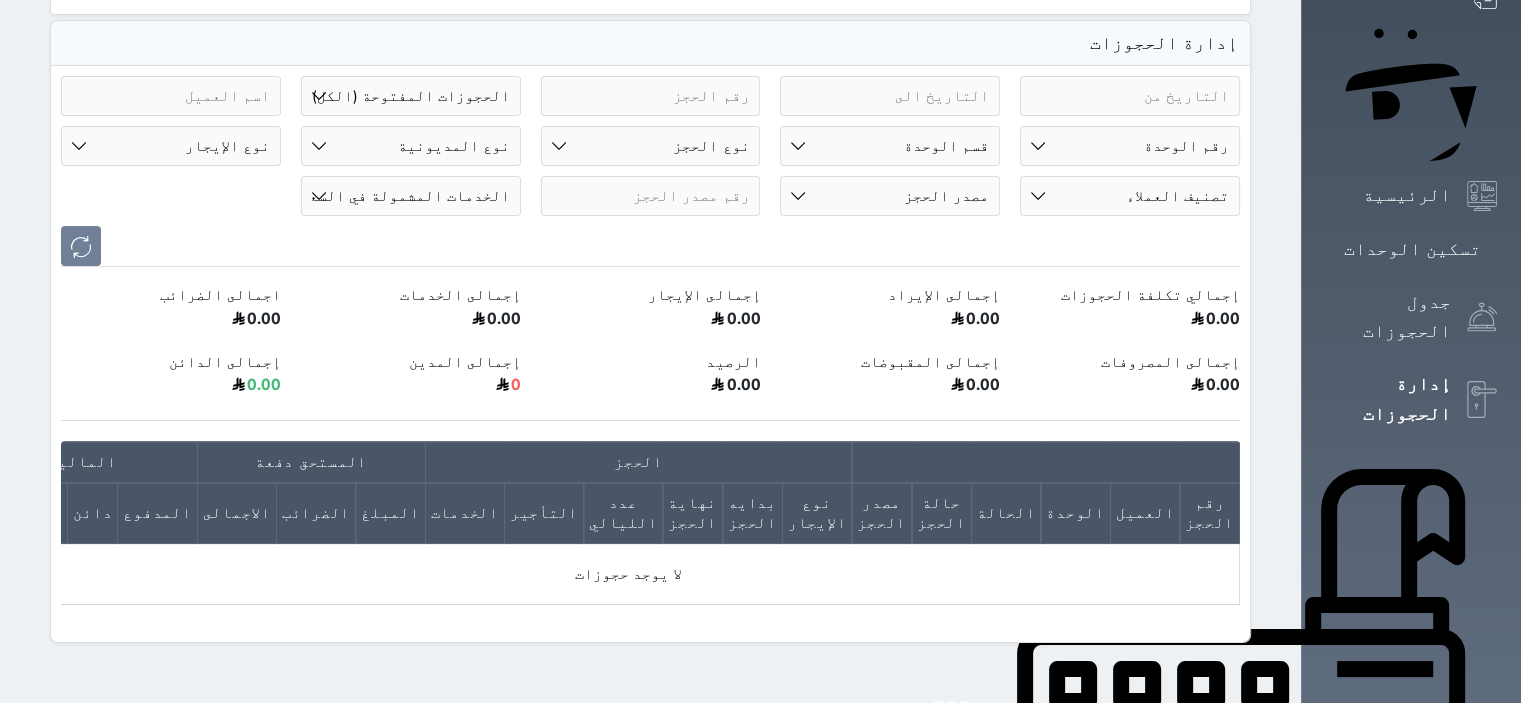 click on "حالة الحجز
الحجوزات المفتوحة (الكل)
الحجوزات المغلقة (الكل)
الحجوزات المفتوحة (مسجل دخول)
الحجوزات المغلقة (تسجيل مغادرة)
الحجوزات لم تسجل دخول
الحجوزات المؤكدة (الكل)
الحجوزات الملغية
الحجوزات المنتهية مهلة دفعها
حجوزات بانتظار الدفع" at bounding box center [411, 96] 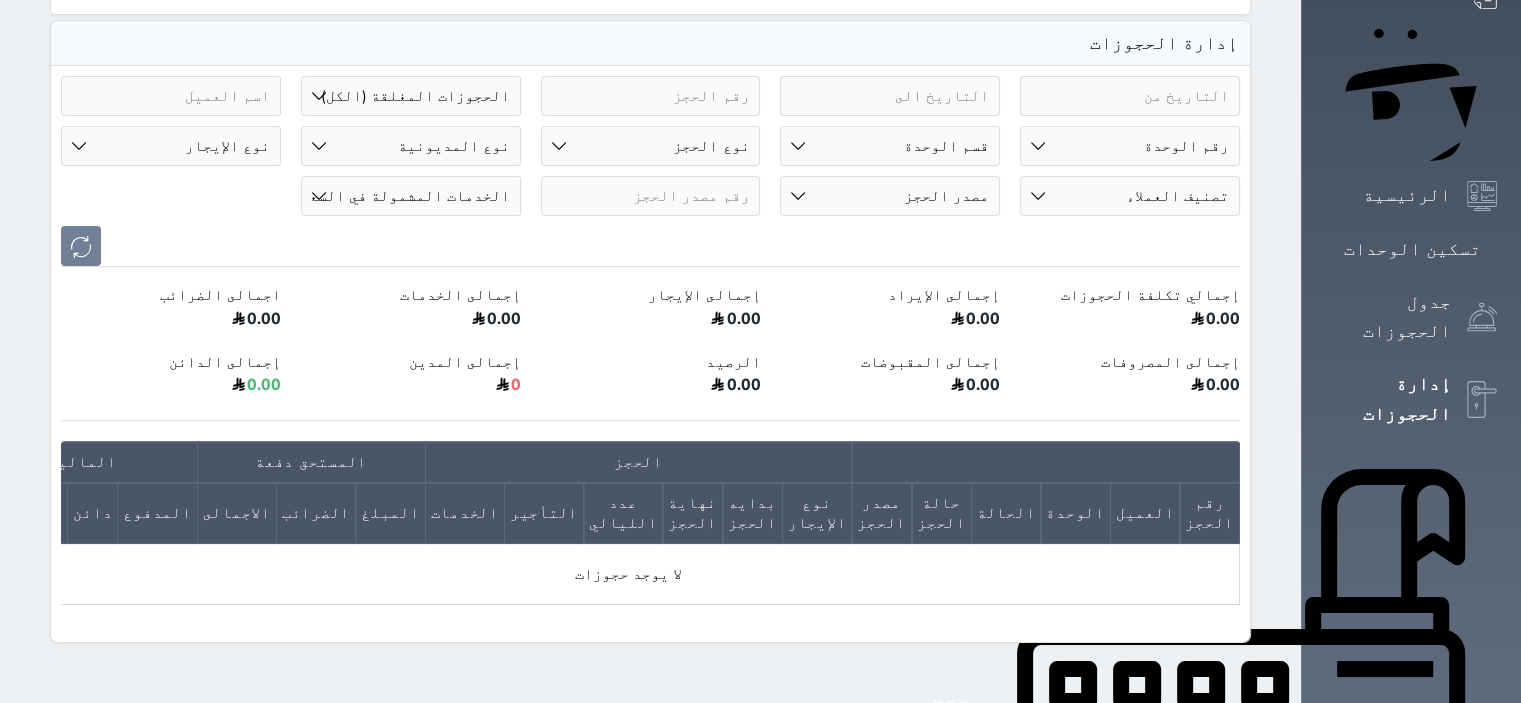 click on "حالة الحجز
الحجوزات المفتوحة (الكل)
الحجوزات المغلقة (الكل)
الحجوزات المفتوحة (مسجل دخول)
الحجوزات المغلقة (تسجيل مغادرة)
الحجوزات لم تسجل دخول
الحجوزات المؤكدة (الكل)
الحجوزات الملغية
الحجوزات المنتهية مهلة دفعها
حجوزات بانتظار الدفع" at bounding box center (411, 96) 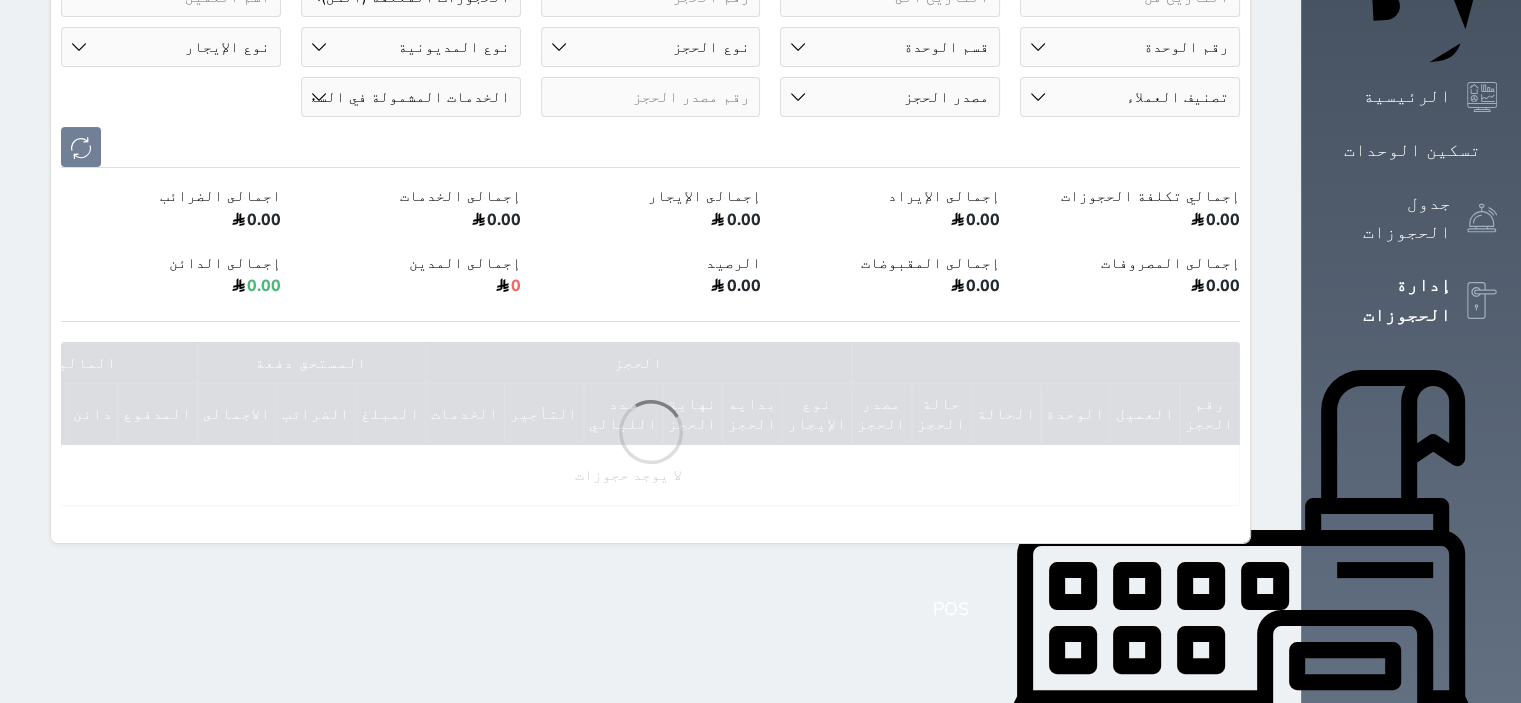 scroll, scrollTop: 300, scrollLeft: 0, axis: vertical 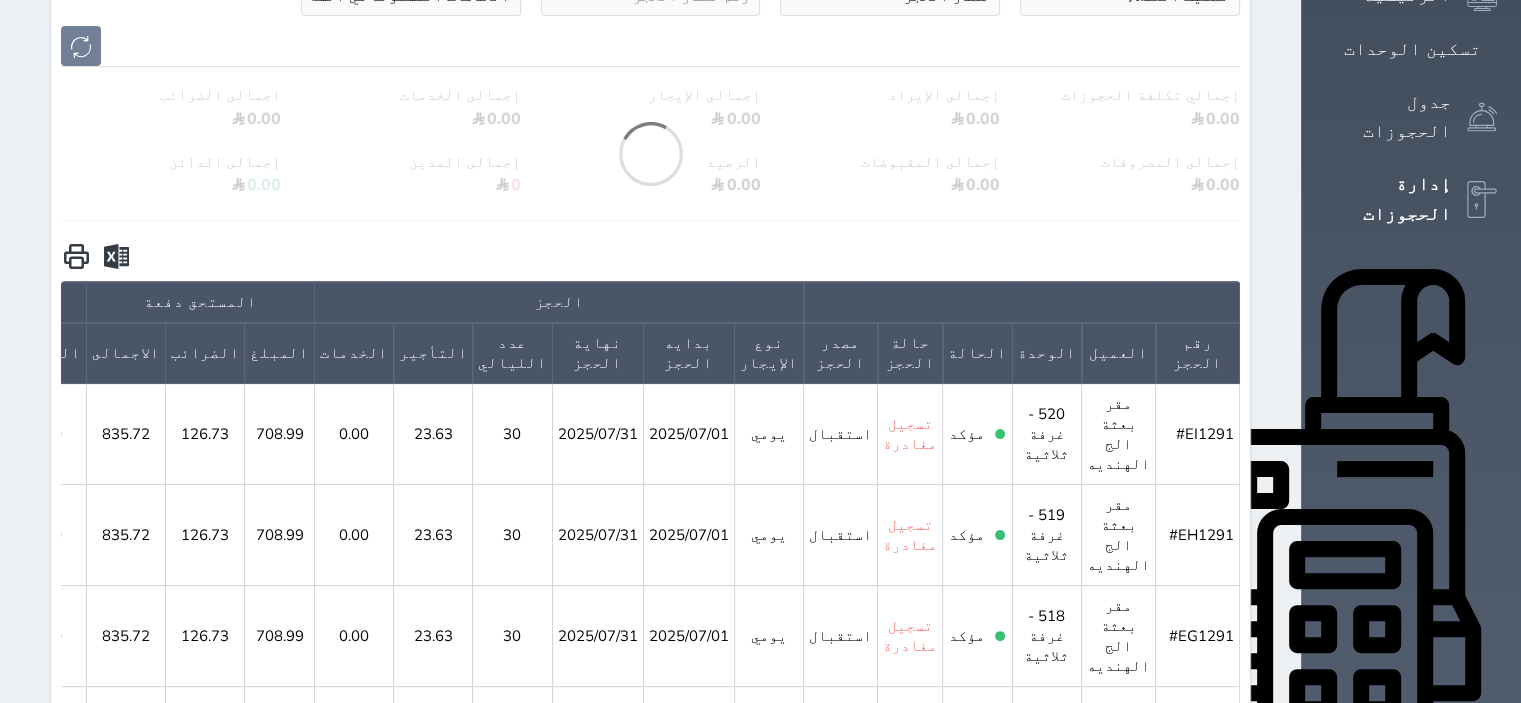 click 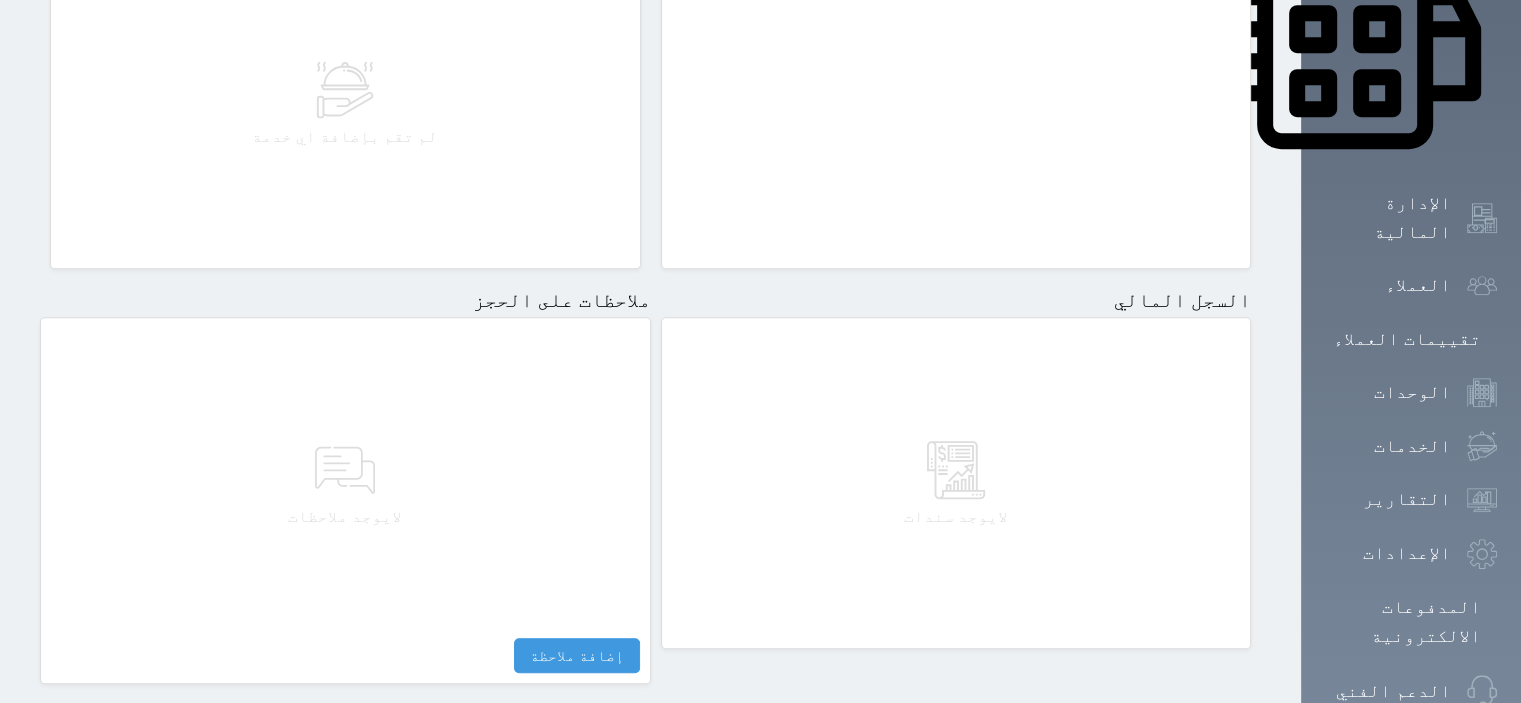 scroll, scrollTop: 700, scrollLeft: 0, axis: vertical 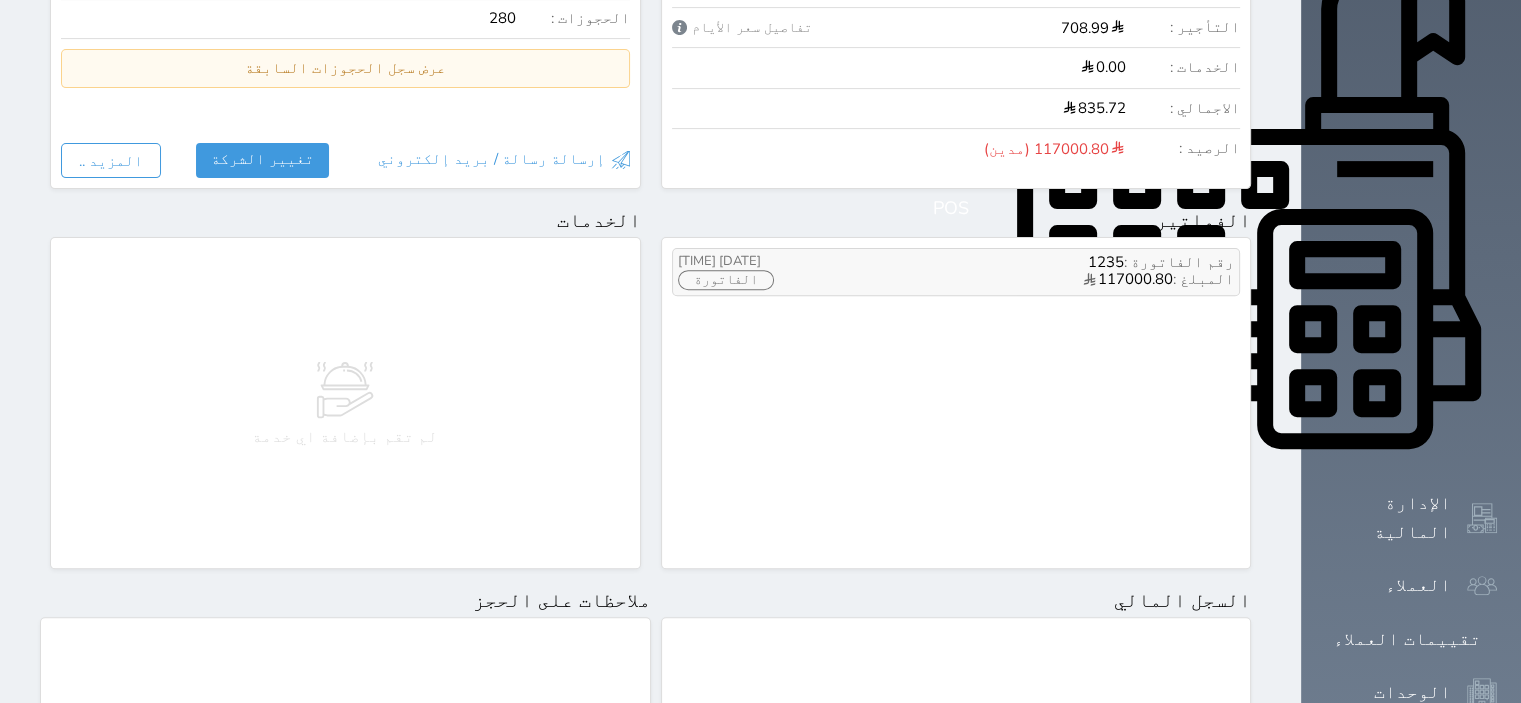 click on "المبلغ :
[PRICE]" at bounding box center [1039, 280] 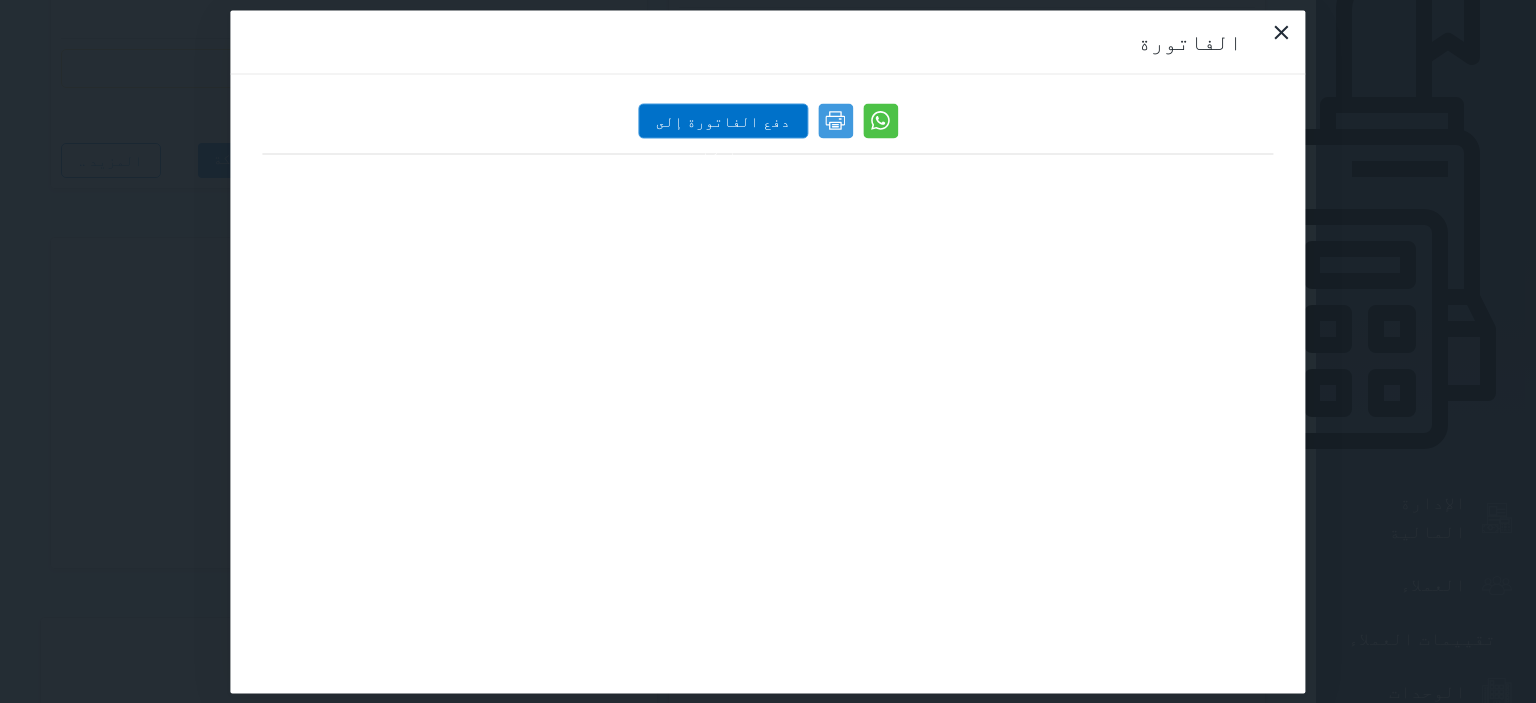 click on "دفع الفاتورة إلى زاتكا" at bounding box center [723, 120] 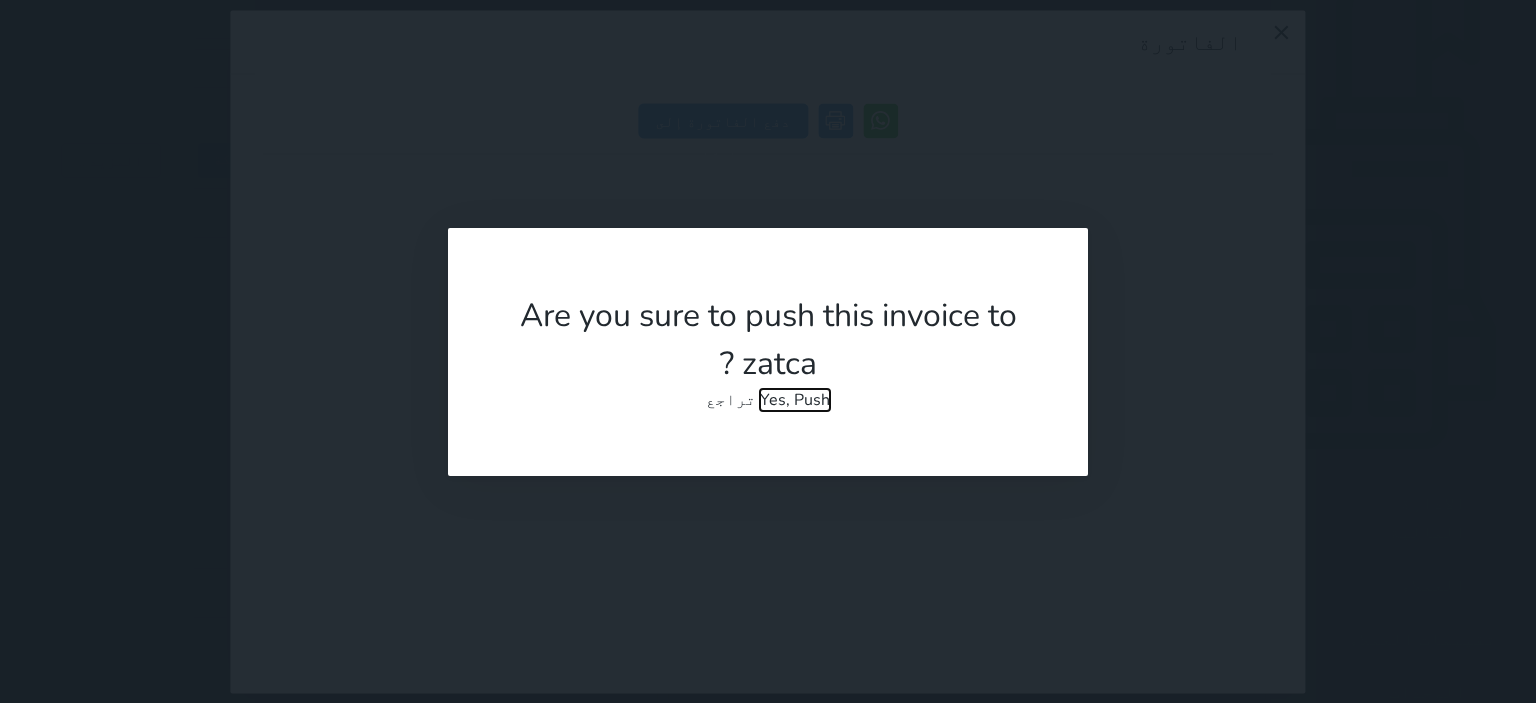 click on "Yes, Push" at bounding box center (795, 400) 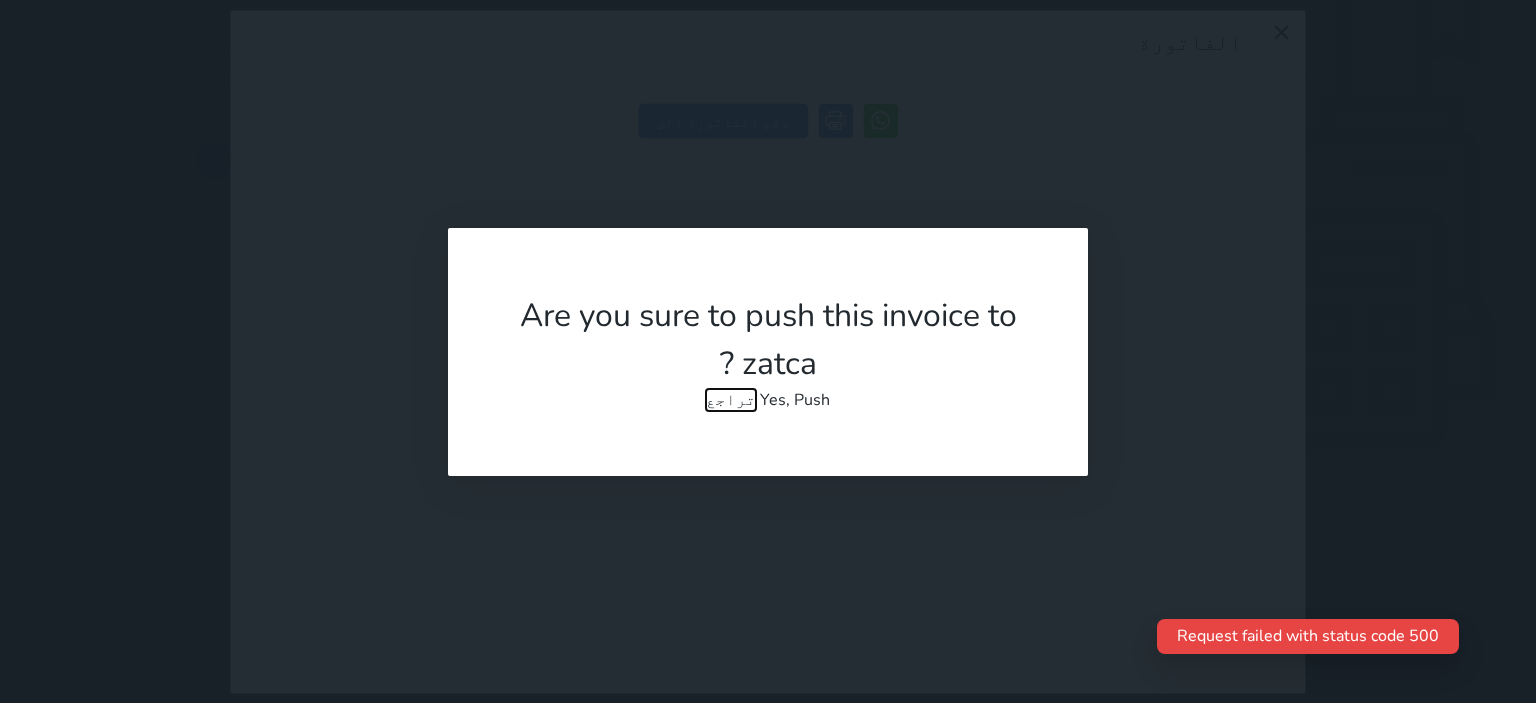 click on "تراجع" at bounding box center (731, 400) 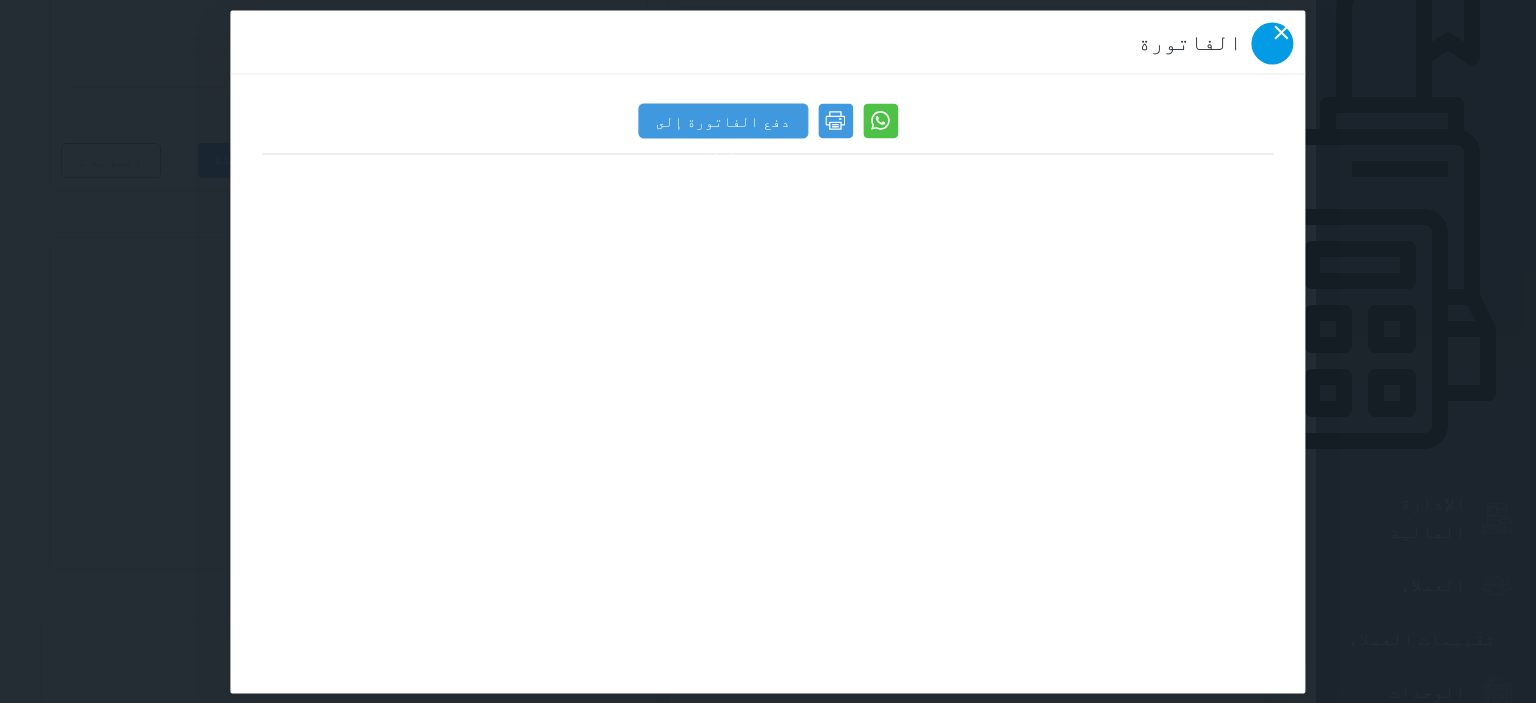 click at bounding box center (1273, 43) 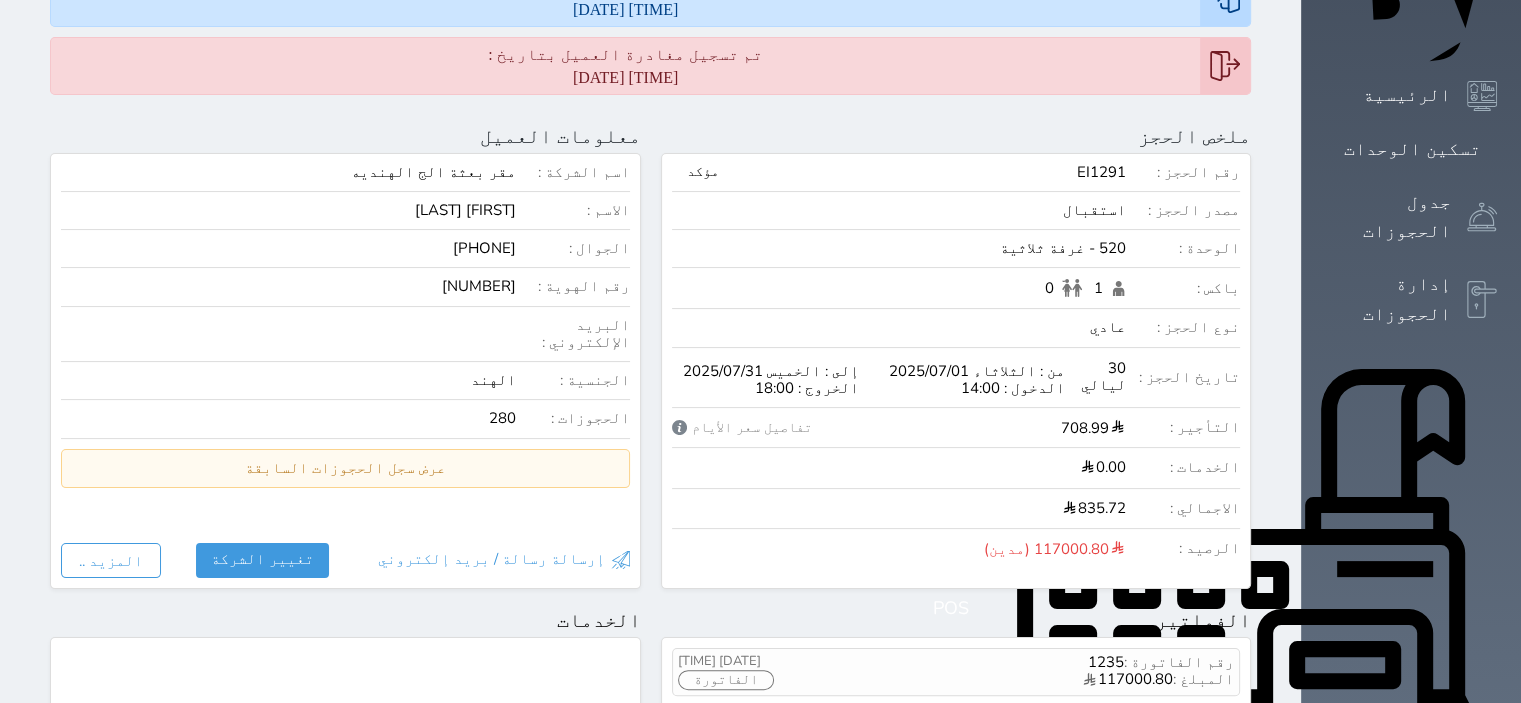 scroll, scrollTop: 0, scrollLeft: 0, axis: both 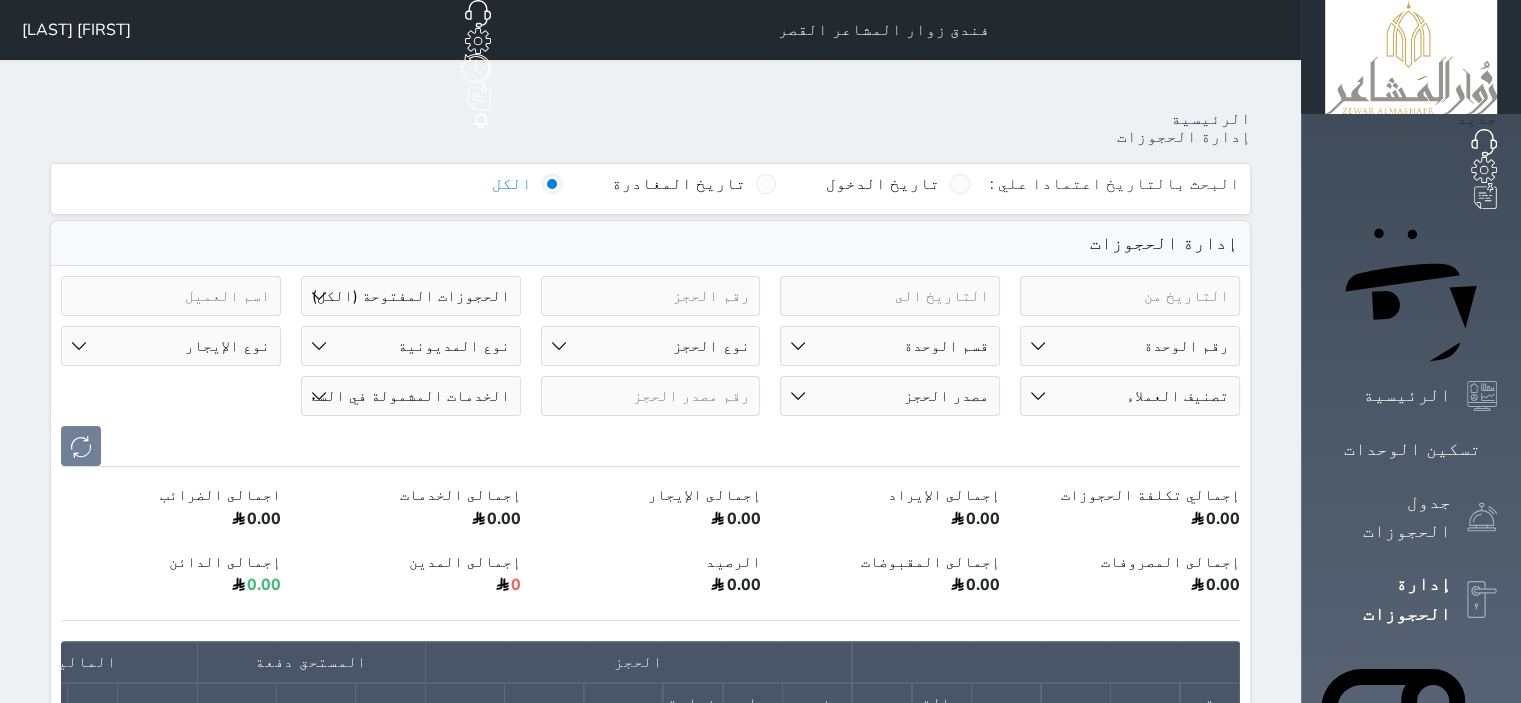 click on "حالة الحجز
الحجوزات المفتوحة (الكل)
الحجوزات المغلقة (الكل)
الحجوزات المفتوحة (مسجل دخول)
الحجوزات المغلقة (تسجيل مغادرة)
الحجوزات لم تسجل دخول
الحجوزات المؤكدة (الكل)
الحجوزات الملغية
الحجوزات المنتهية مهلة دفعها
حجوزات بانتظار الدفع" at bounding box center (411, 296) 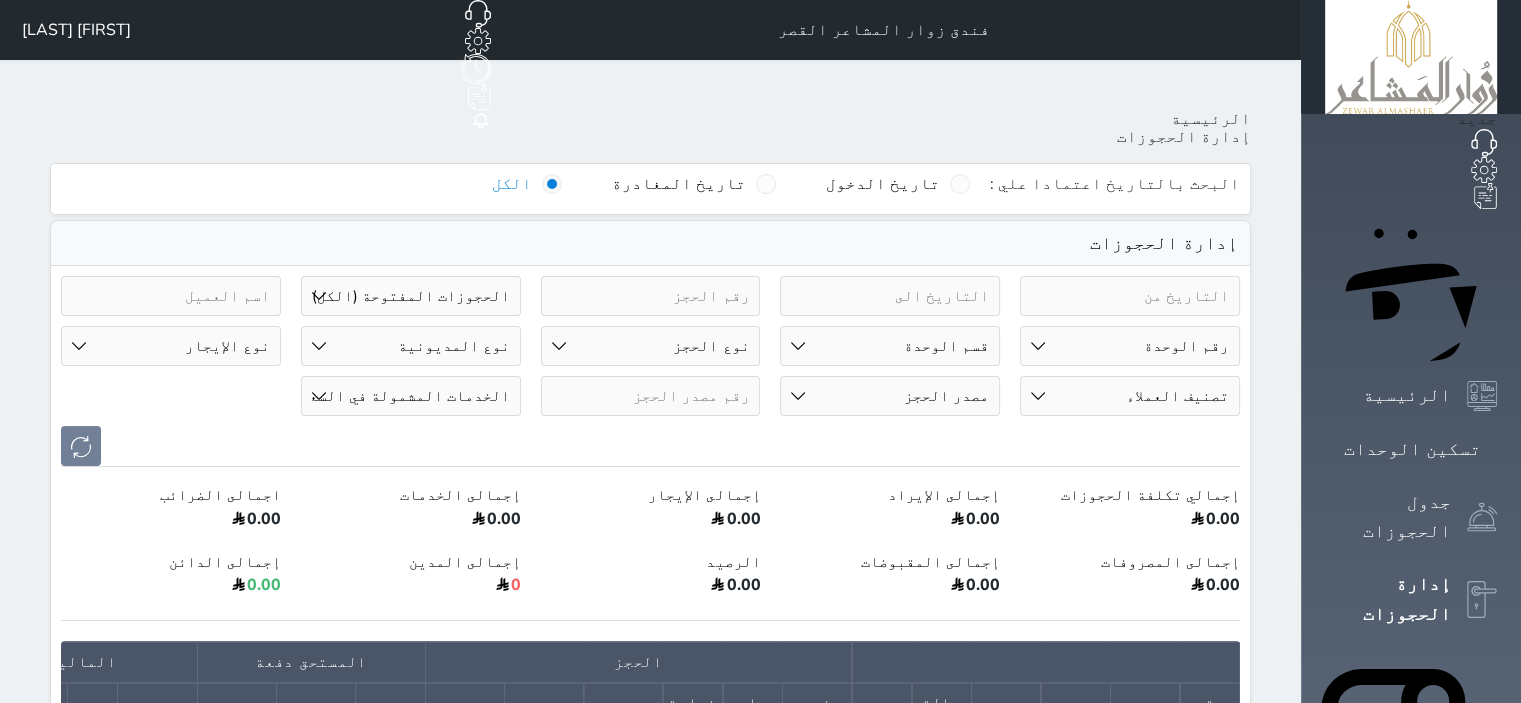select on "closed_all" 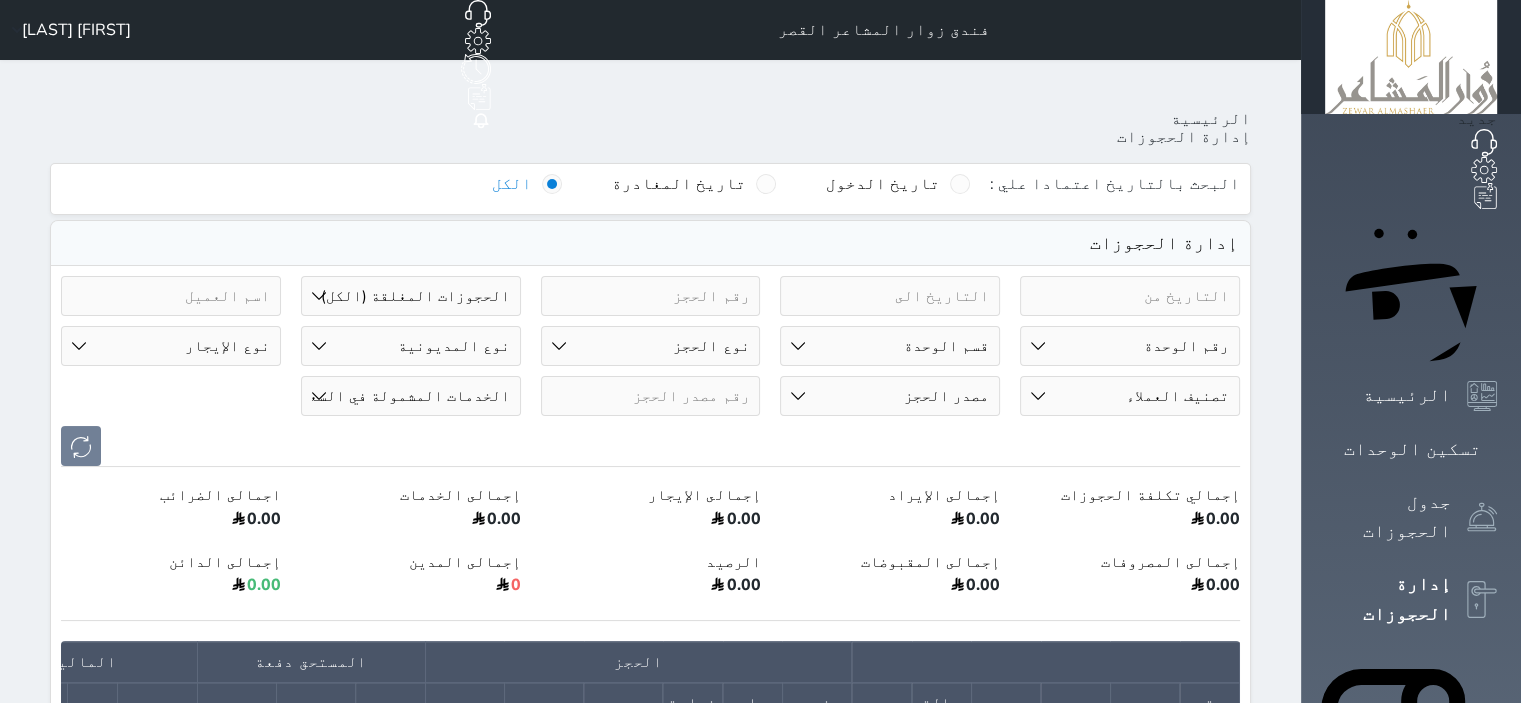 click on "حالة الحجز
الحجوزات المفتوحة (الكل)
الحجوزات المغلقة (الكل)
الحجوزات المفتوحة (مسجل دخول)
الحجوزات المغلقة (تسجيل مغادرة)
الحجوزات لم تسجل دخول
الحجوزات المؤكدة (الكل)
الحجوزات الملغية
الحجوزات المنتهية مهلة دفعها
حجوزات بانتظار الدفع" at bounding box center [411, 296] 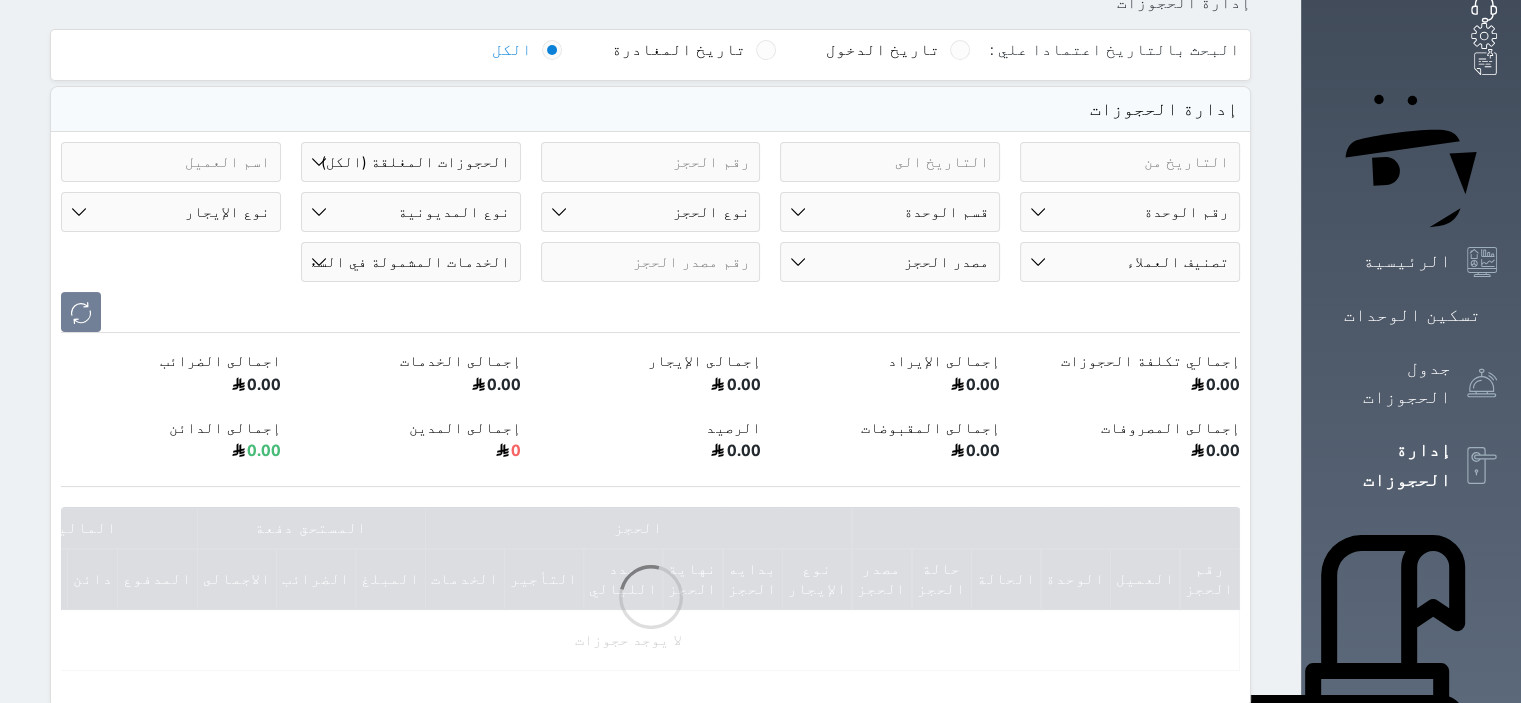 scroll, scrollTop: 400, scrollLeft: 0, axis: vertical 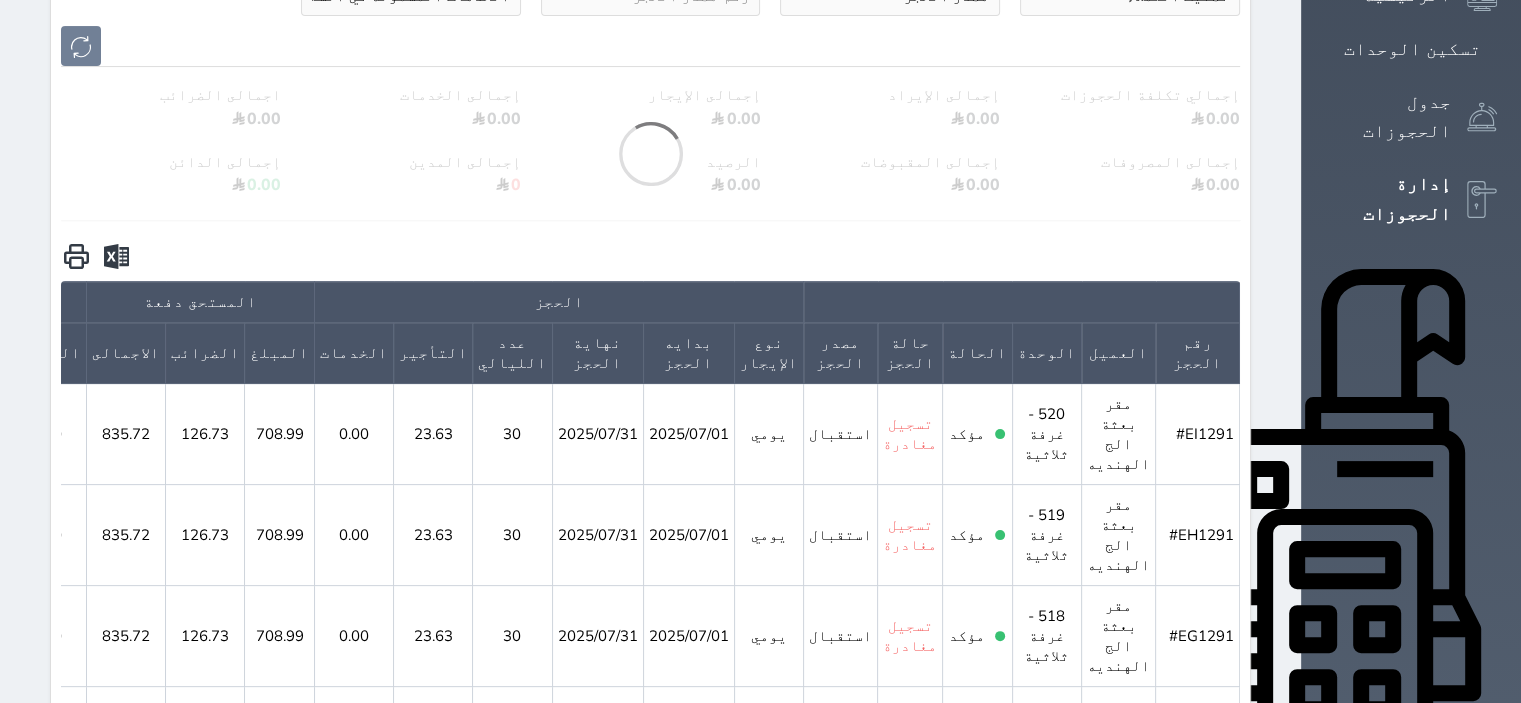 click 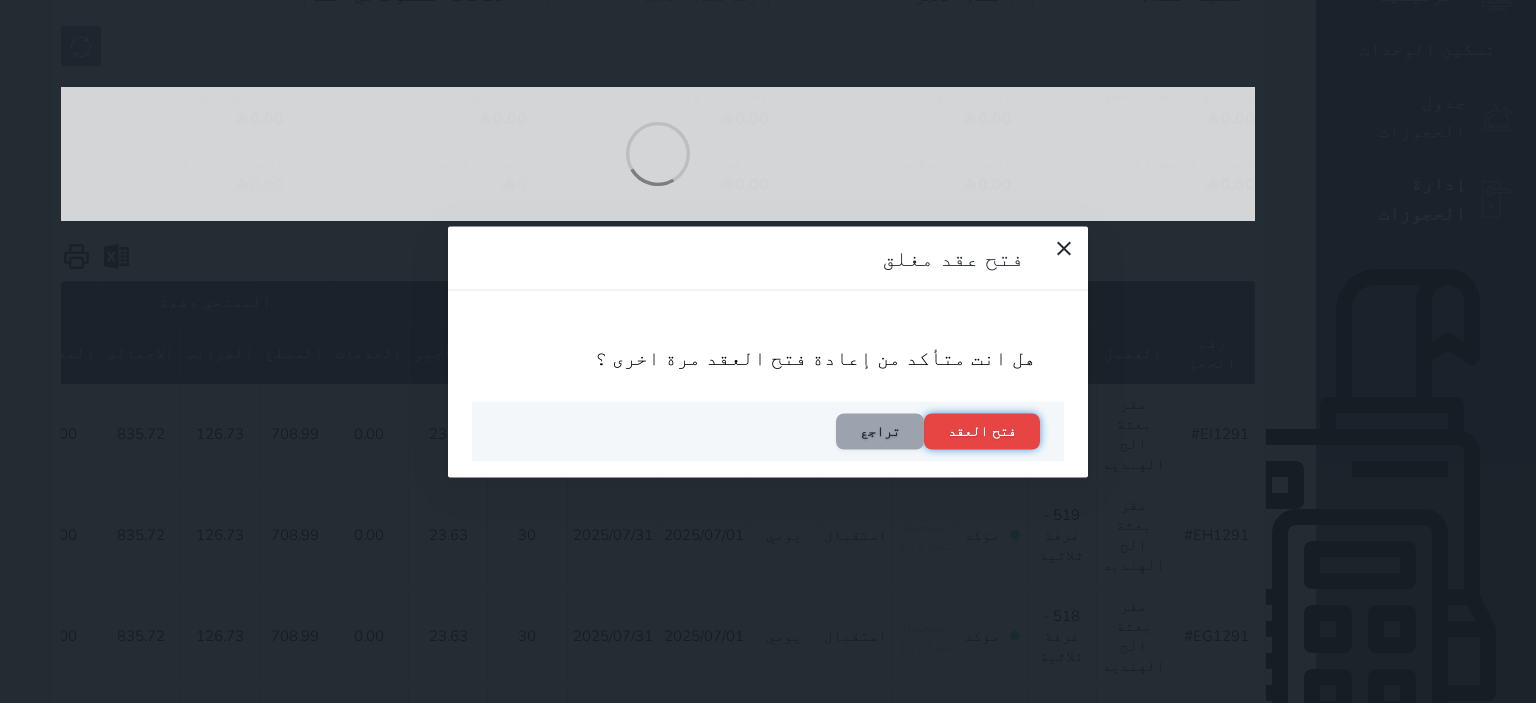 click on "فتح العقد" at bounding box center (982, 431) 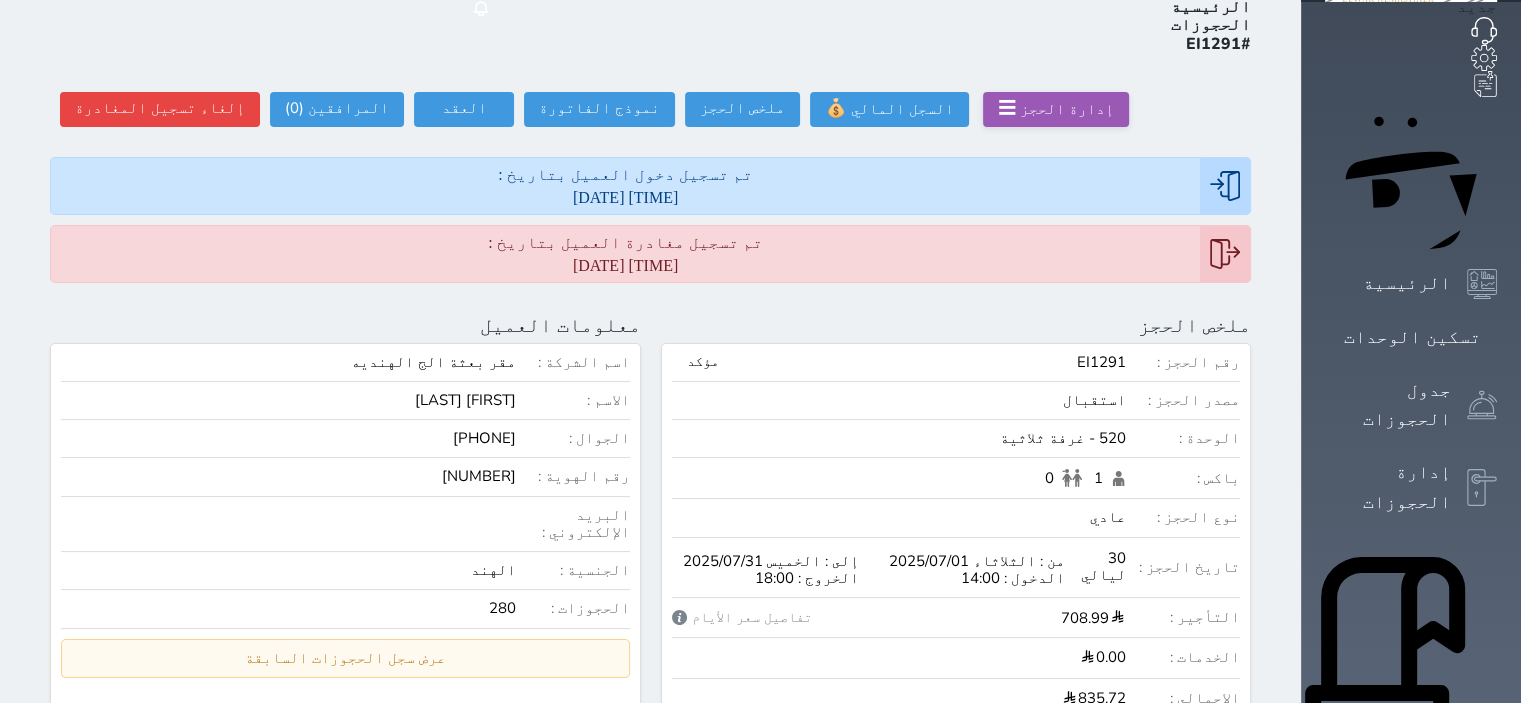 scroll, scrollTop: 500, scrollLeft: 0, axis: vertical 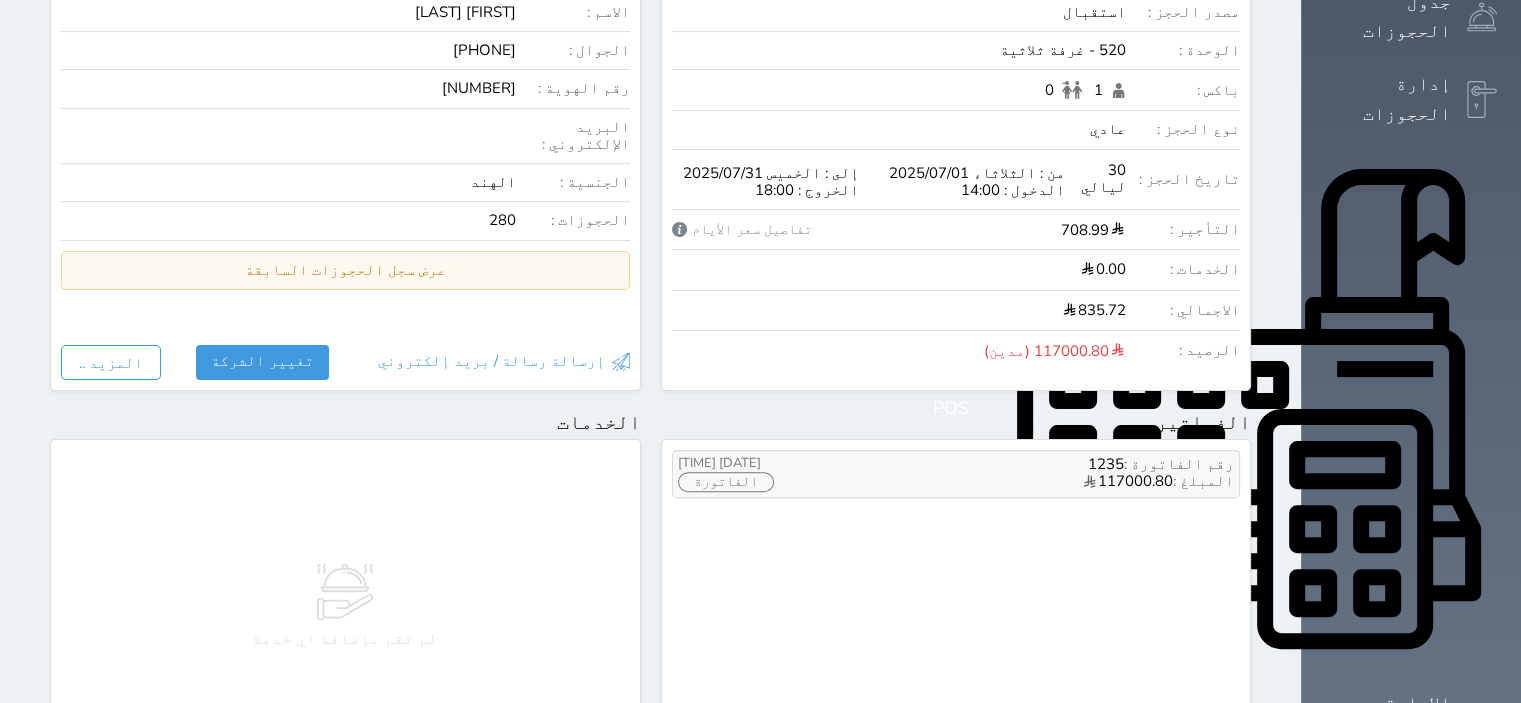 click on "117000.80" at bounding box center [1127, 482] 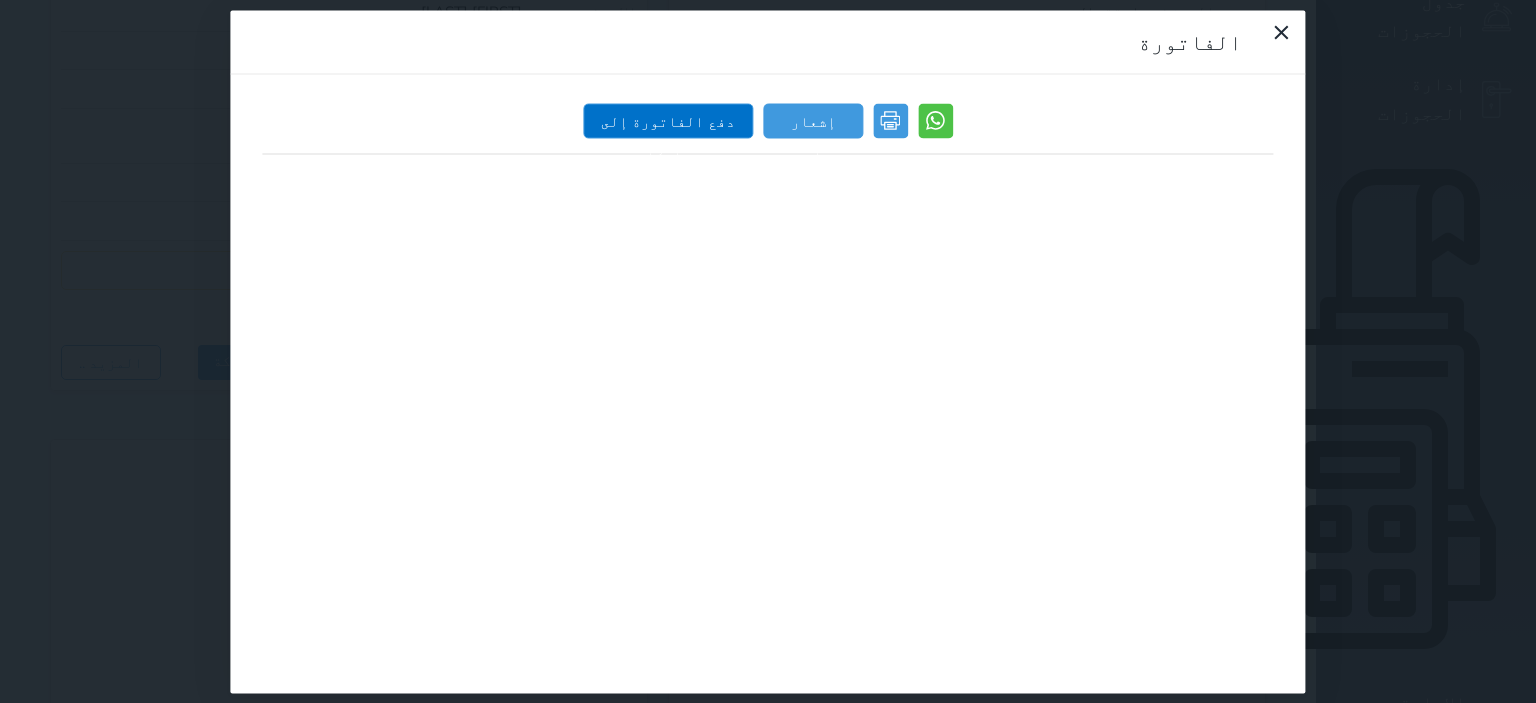 click on "دفع الفاتورة إلى زاتكا" at bounding box center (668, 120) 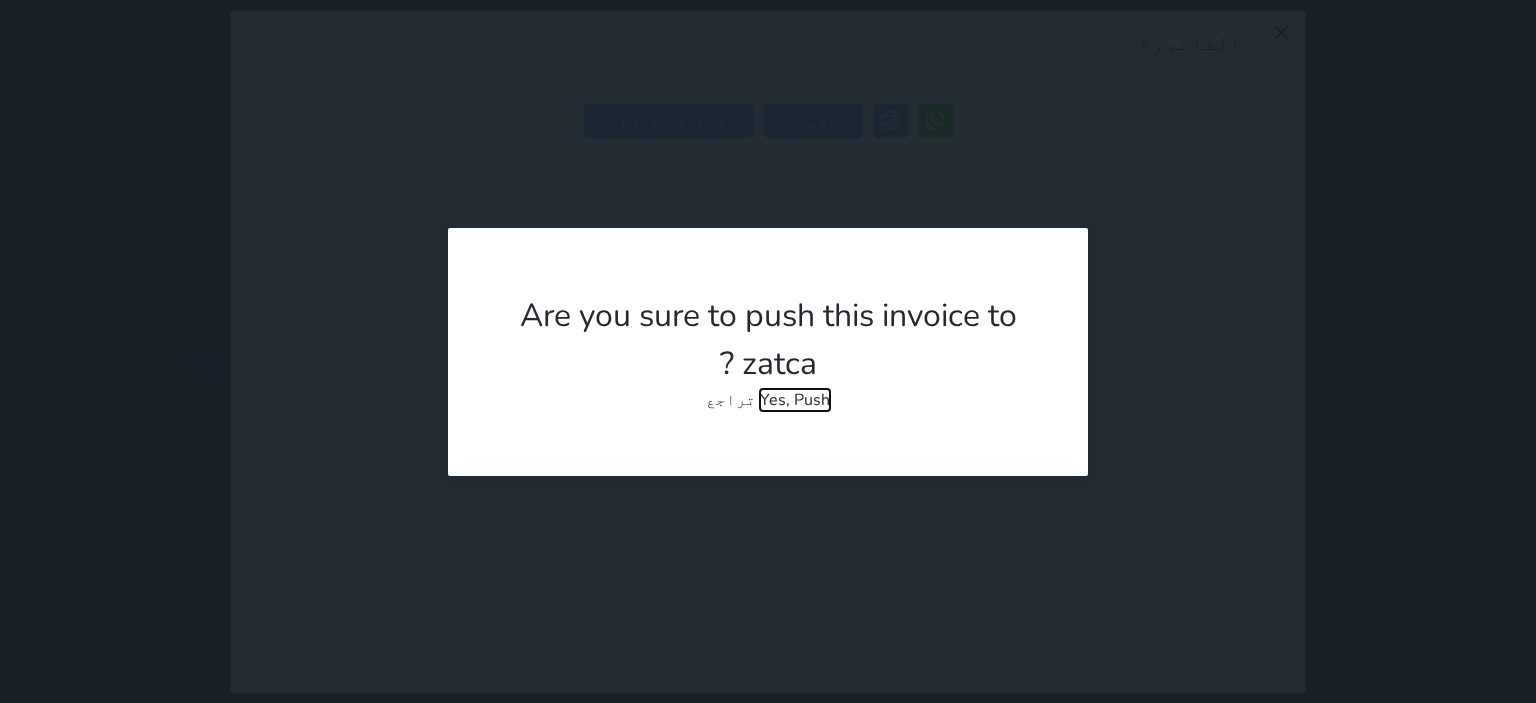 click on "Yes, Push" at bounding box center [795, 400] 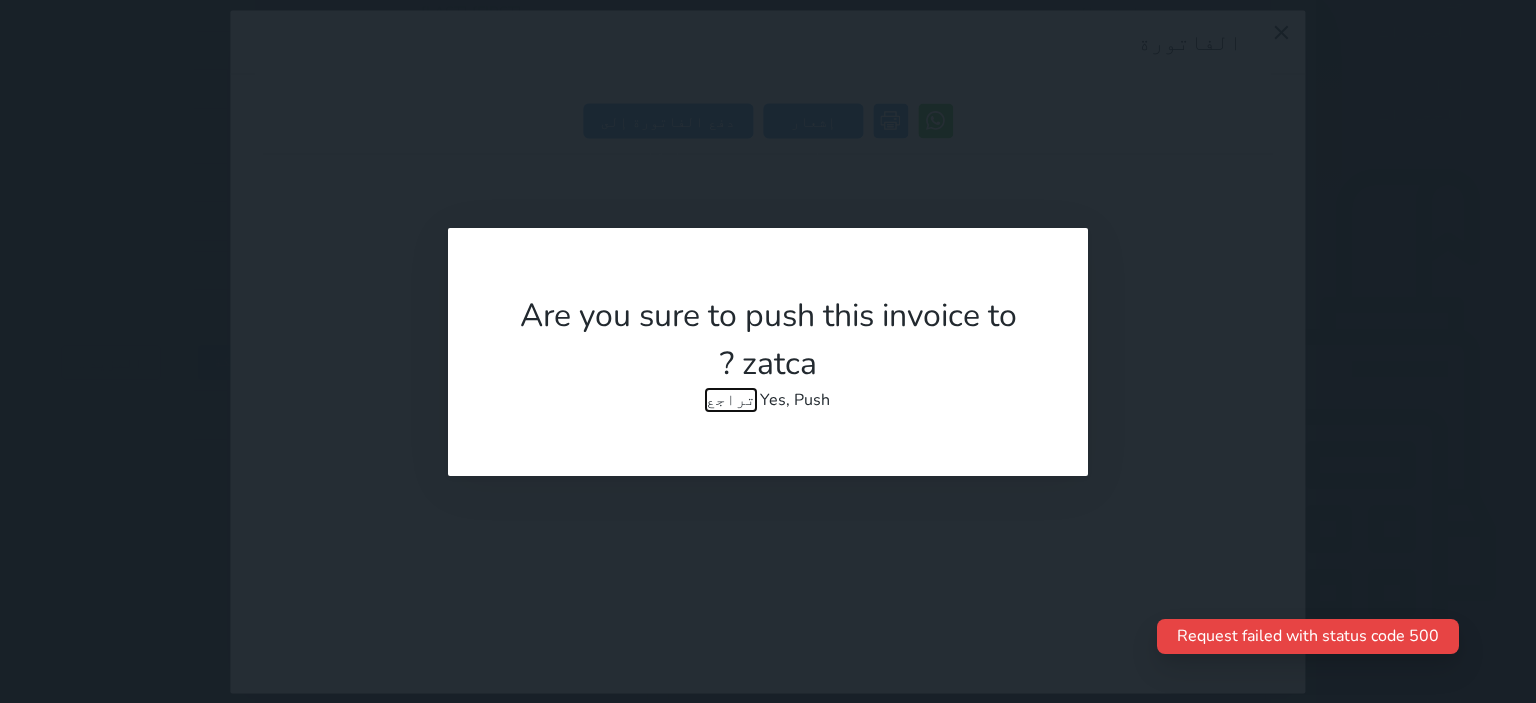 click on "تراجع" at bounding box center [731, 400] 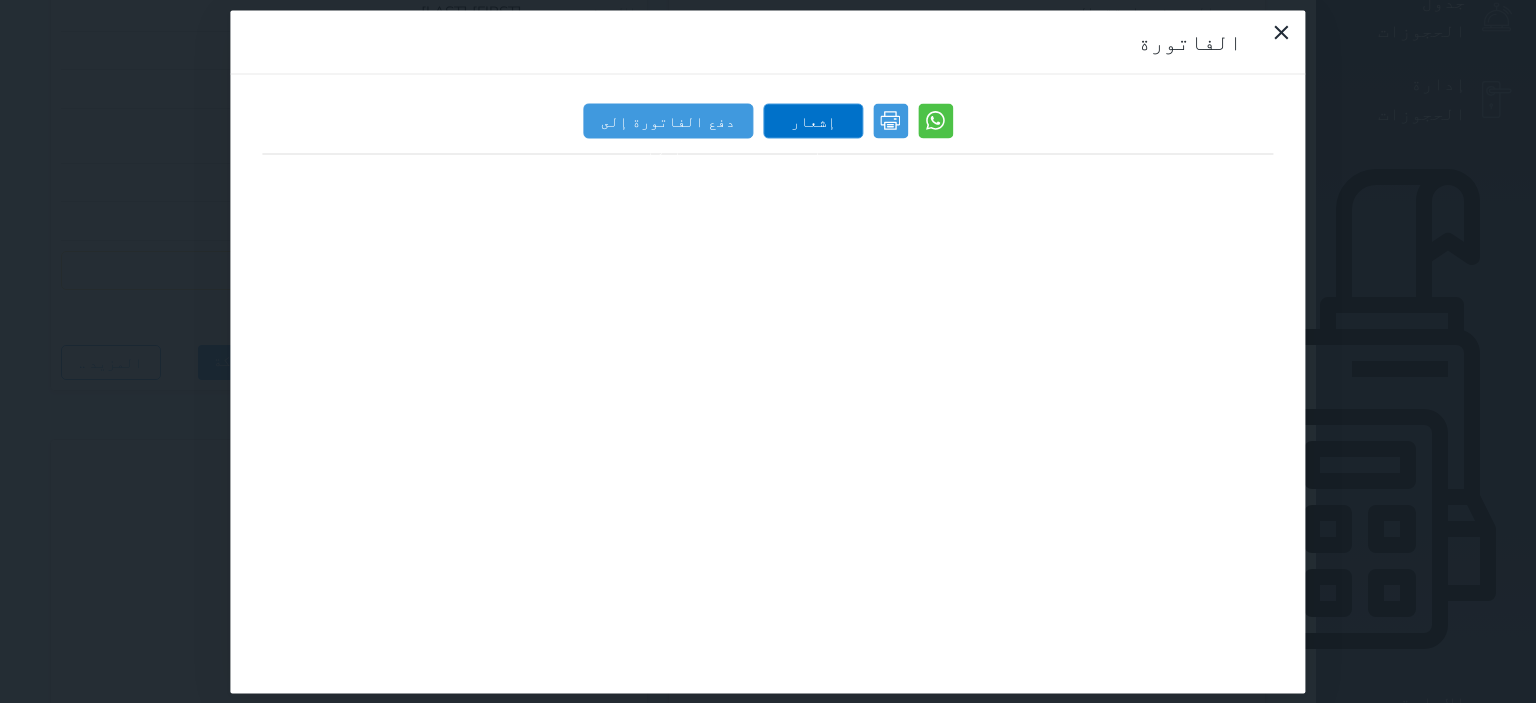 click on "إشعار دائن" at bounding box center (813, 120) 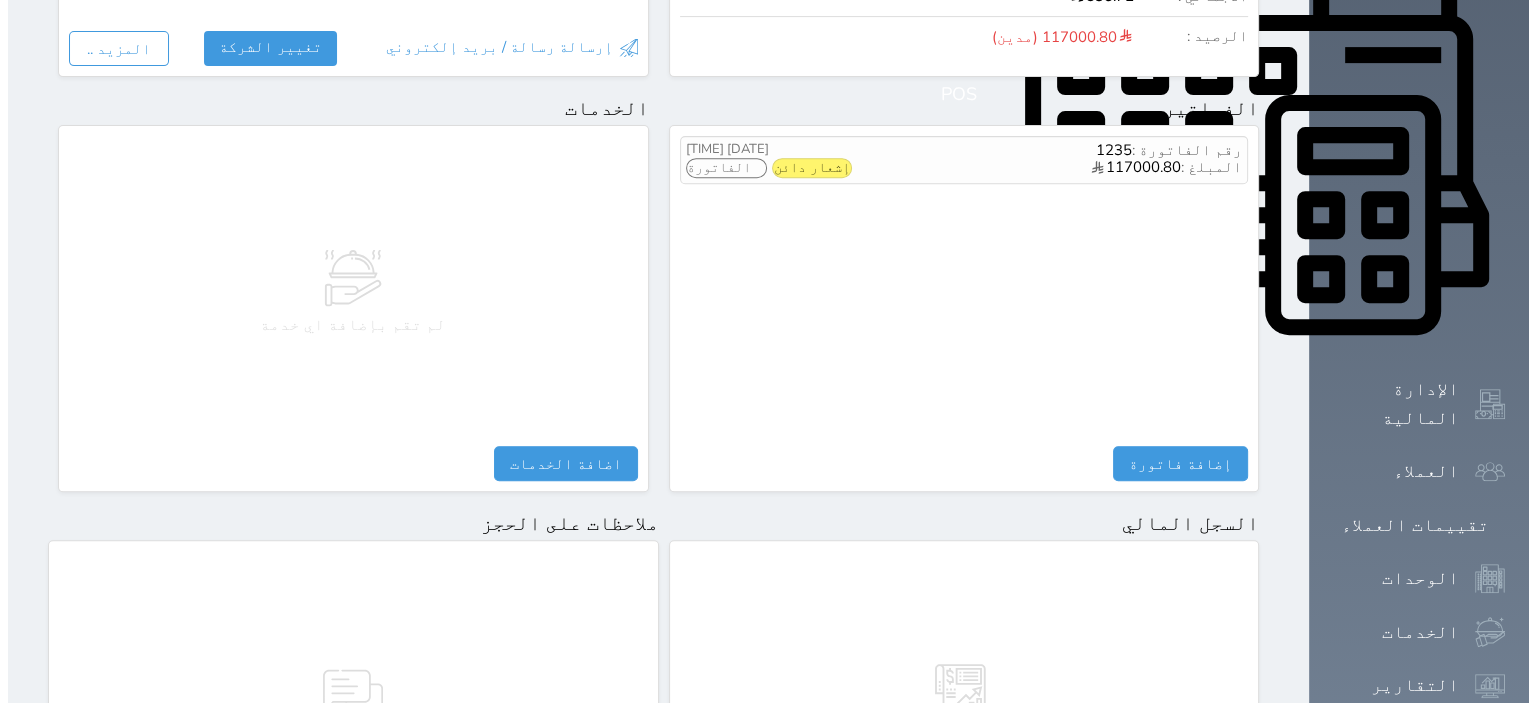 scroll, scrollTop: 700, scrollLeft: 0, axis: vertical 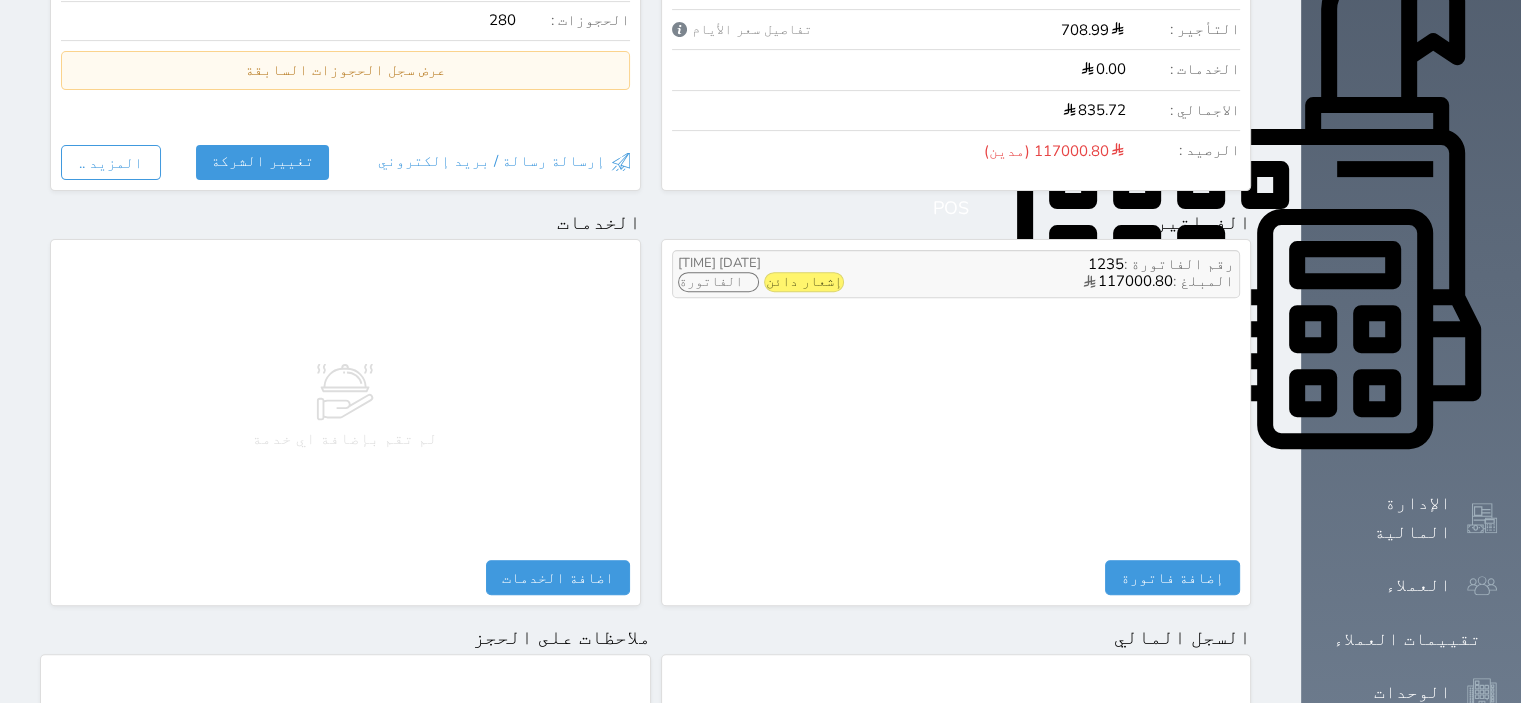 click on "الفاتورة" at bounding box center (718, 282) 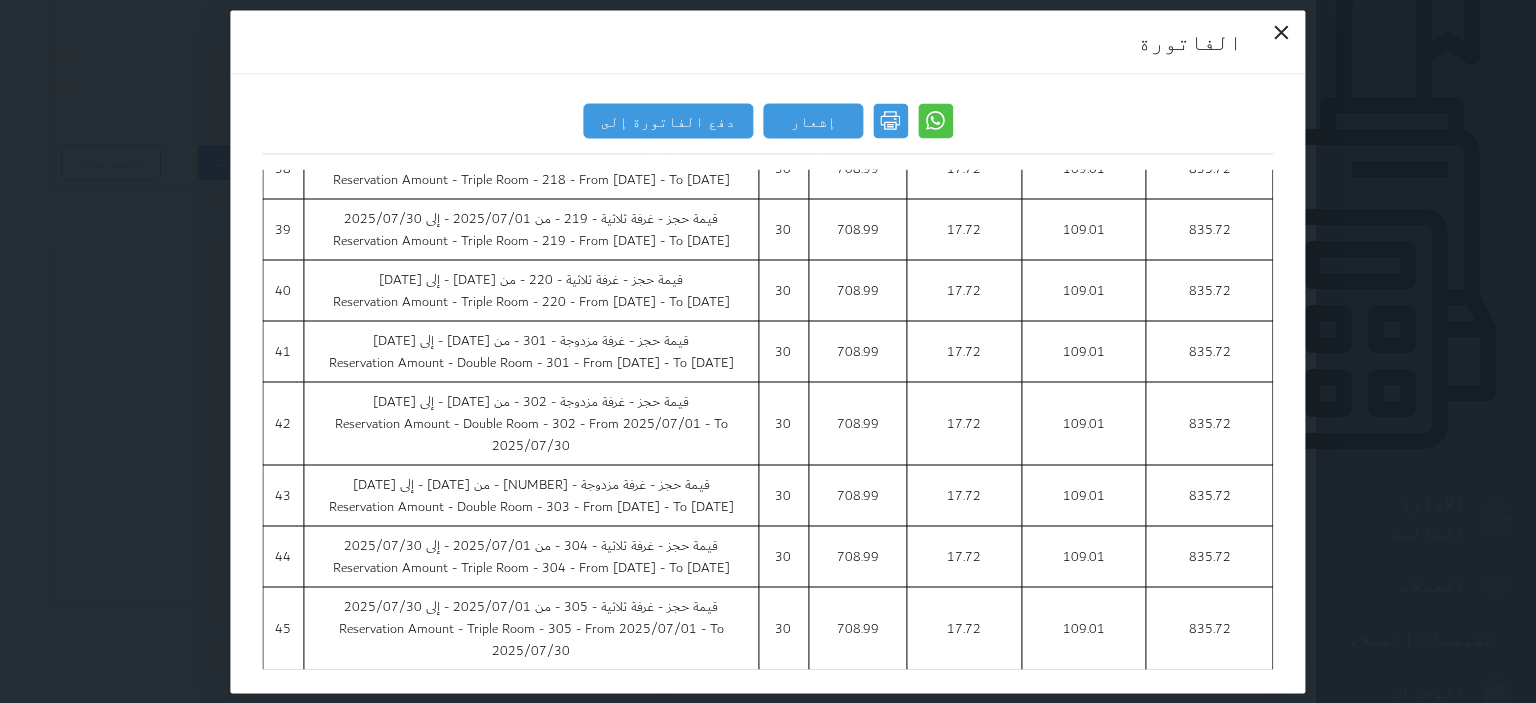 scroll, scrollTop: 3300, scrollLeft: 0, axis: vertical 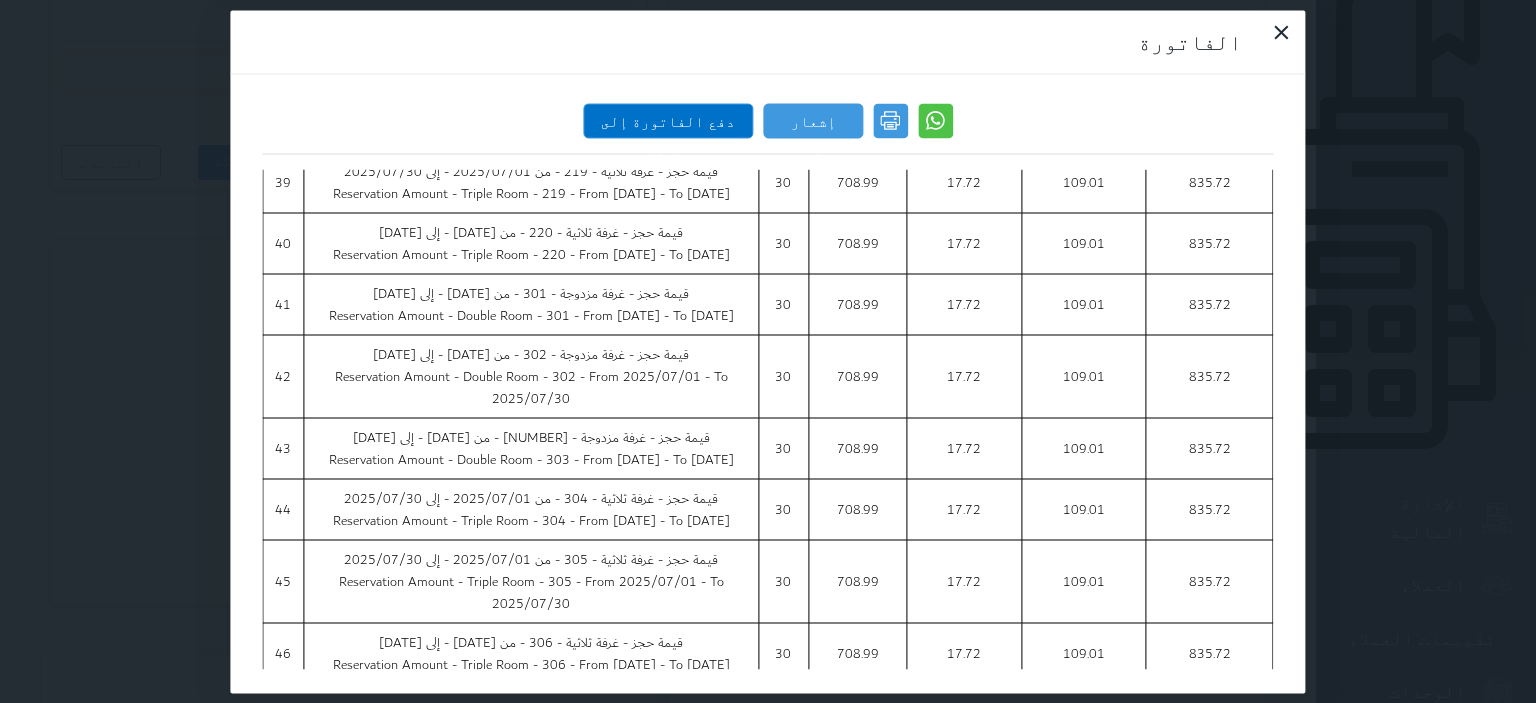 click on "دفع الفاتورة إلى زاتكا" at bounding box center [668, 120] 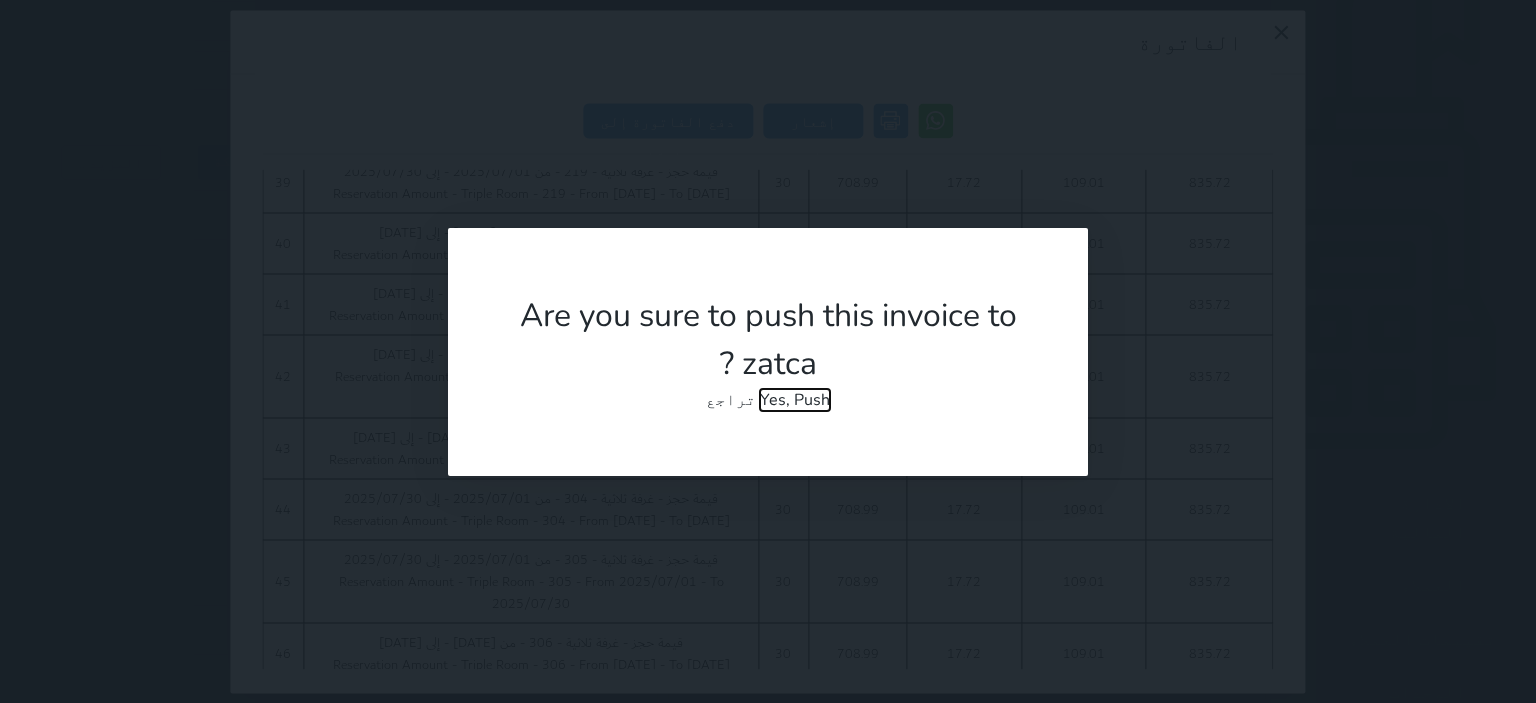 click on "Yes, Push" at bounding box center (795, 400) 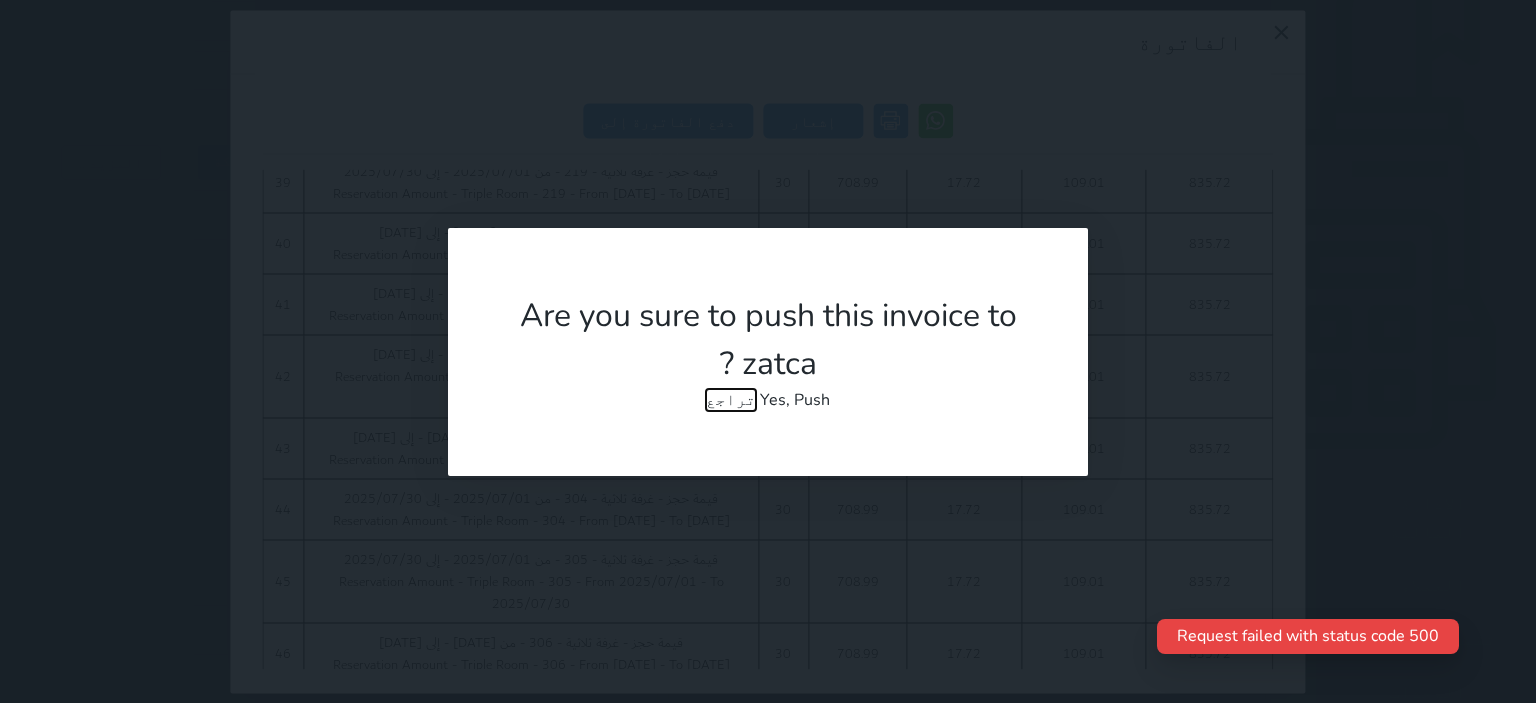 click on "تراجع" at bounding box center (731, 400) 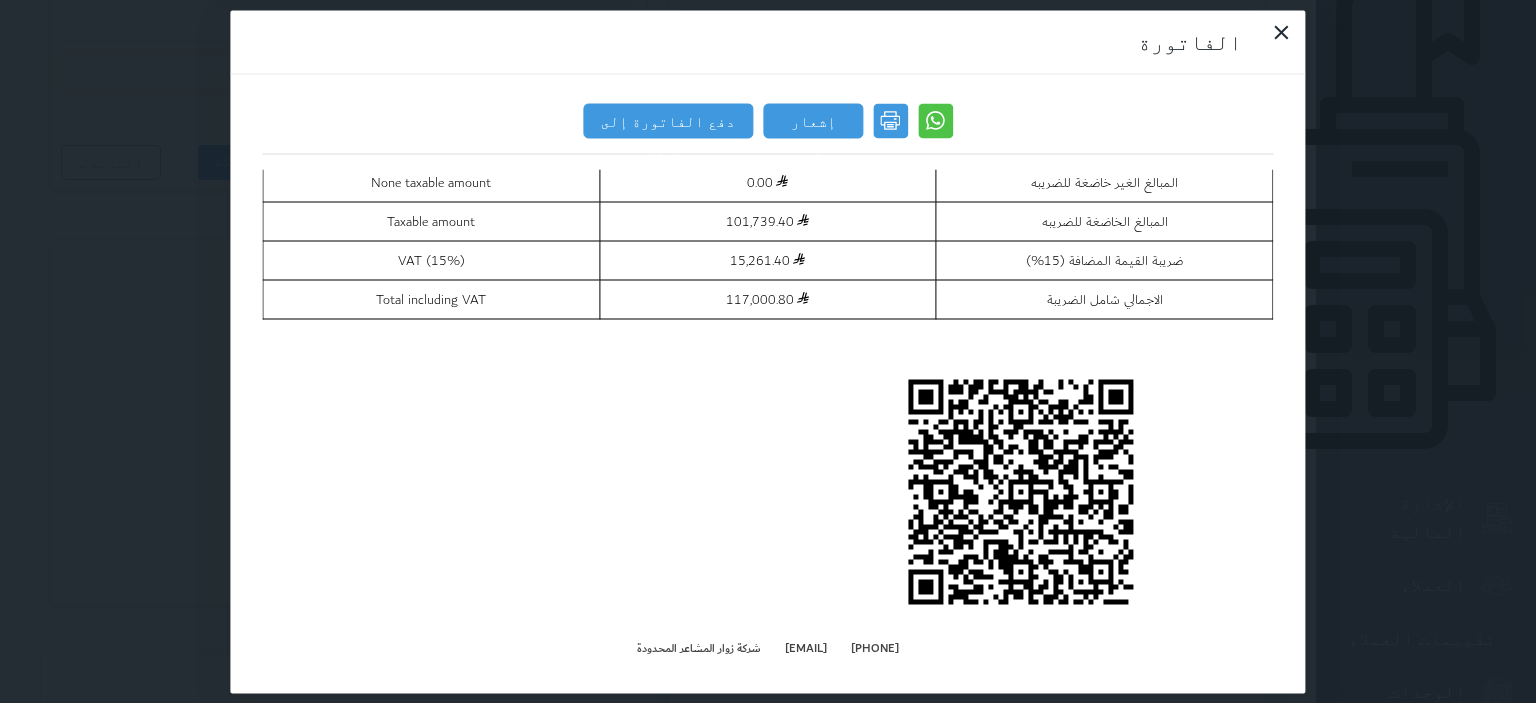 scroll, scrollTop: 11271, scrollLeft: 0, axis: vertical 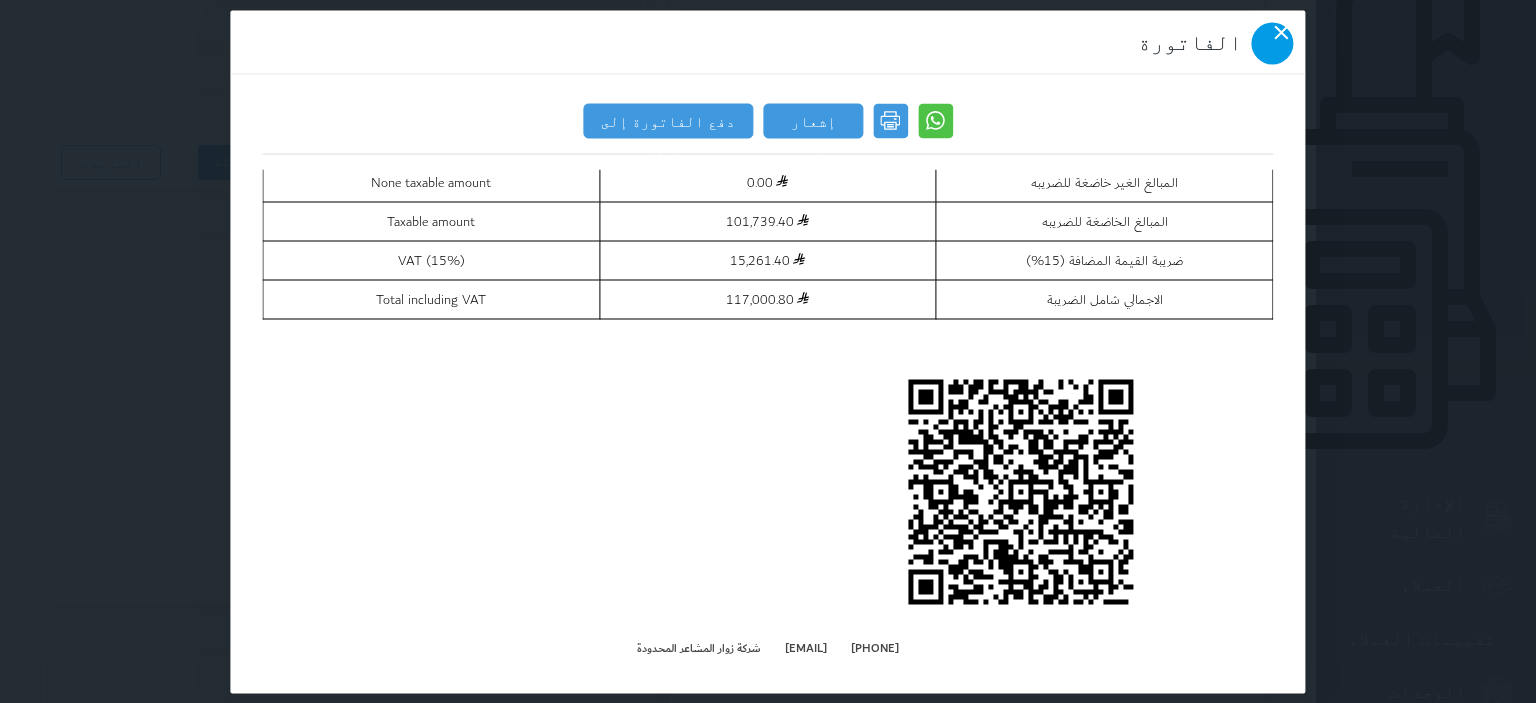 click at bounding box center (1273, 43) 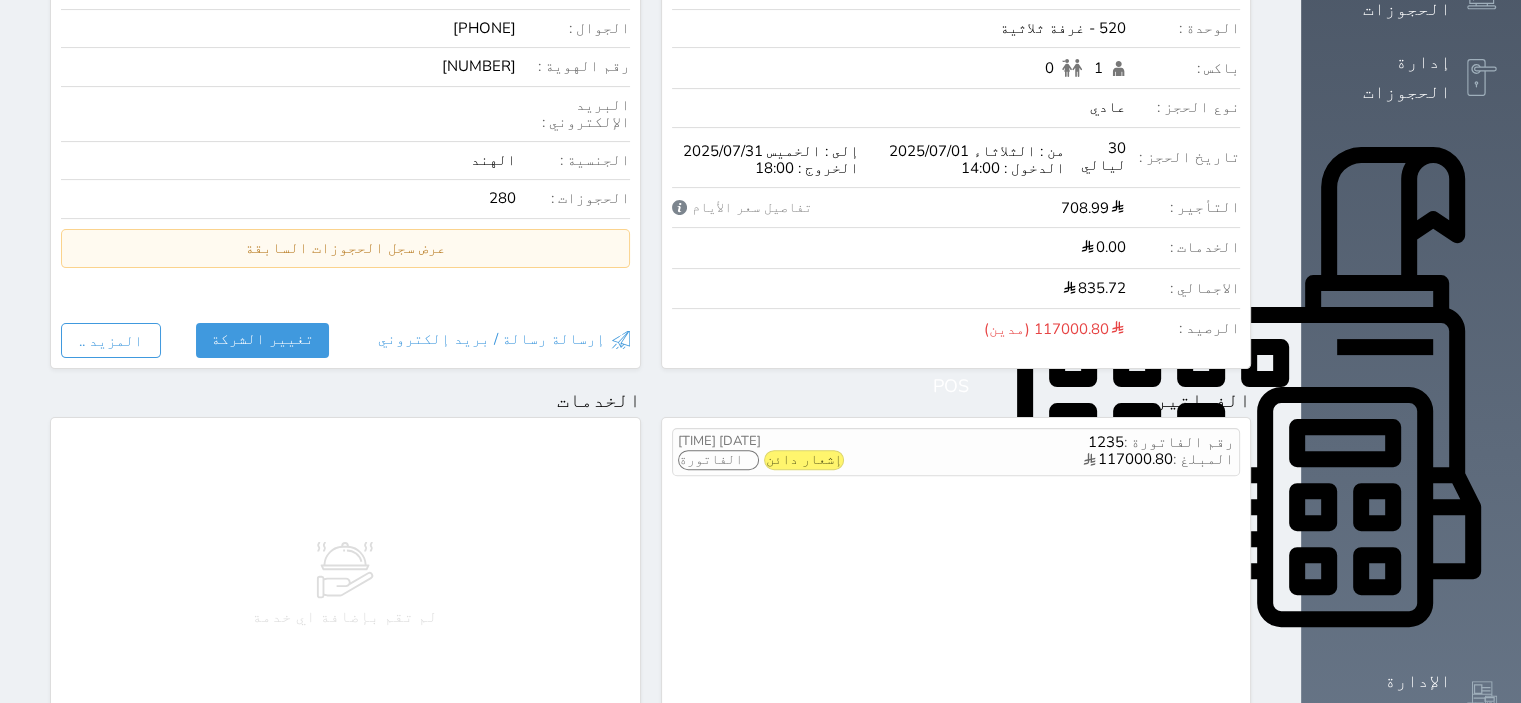 scroll, scrollTop: 400, scrollLeft: 0, axis: vertical 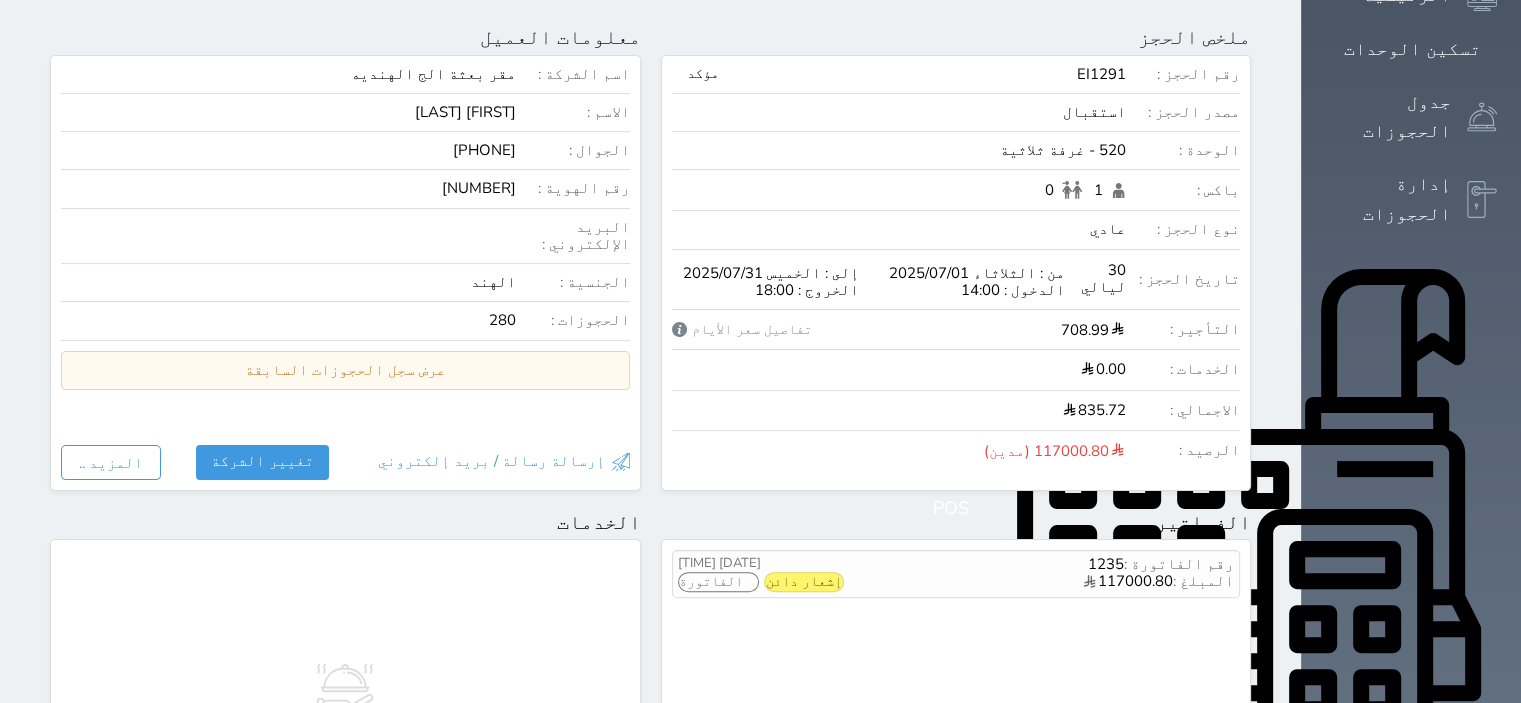 click 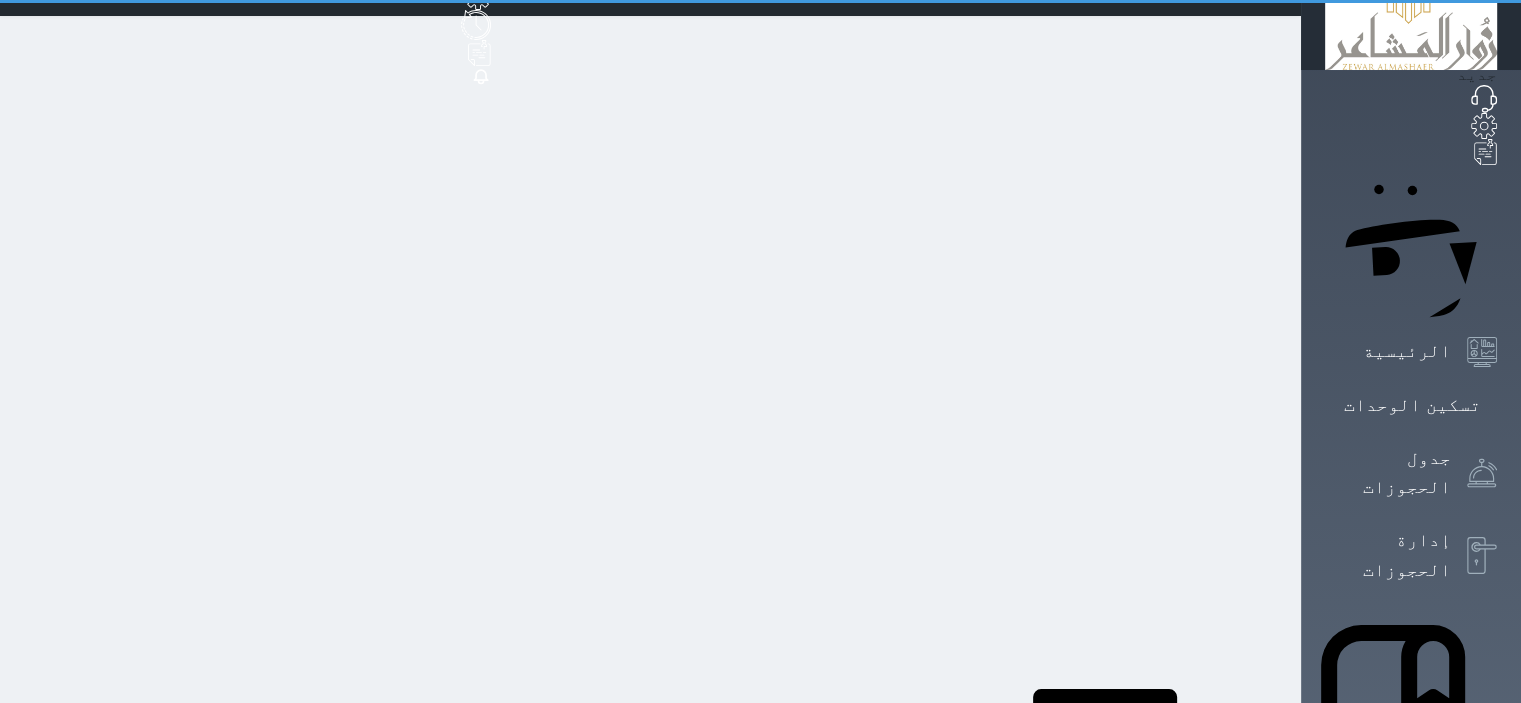 scroll, scrollTop: 0, scrollLeft: 0, axis: both 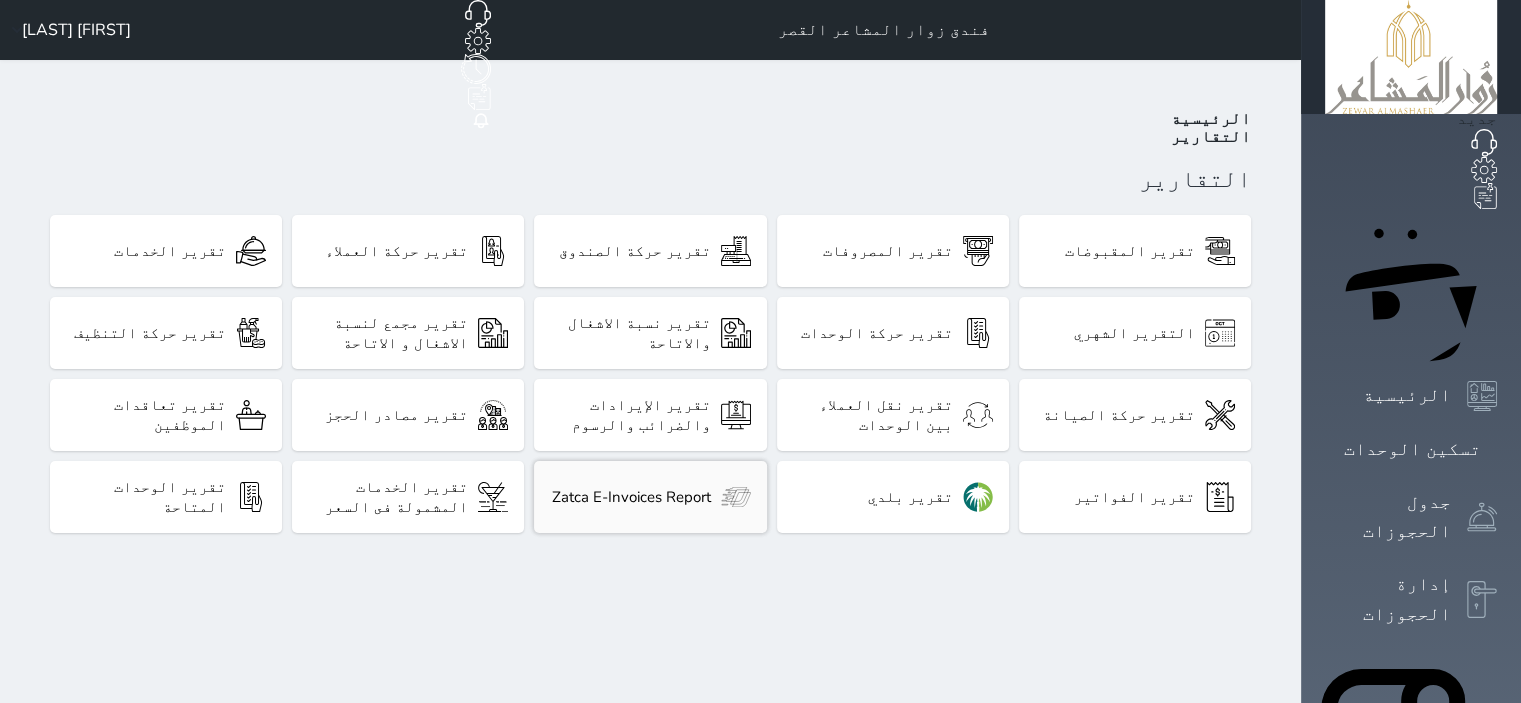 click on "Zatca E-Invoices Report" at bounding box center (650, 497) 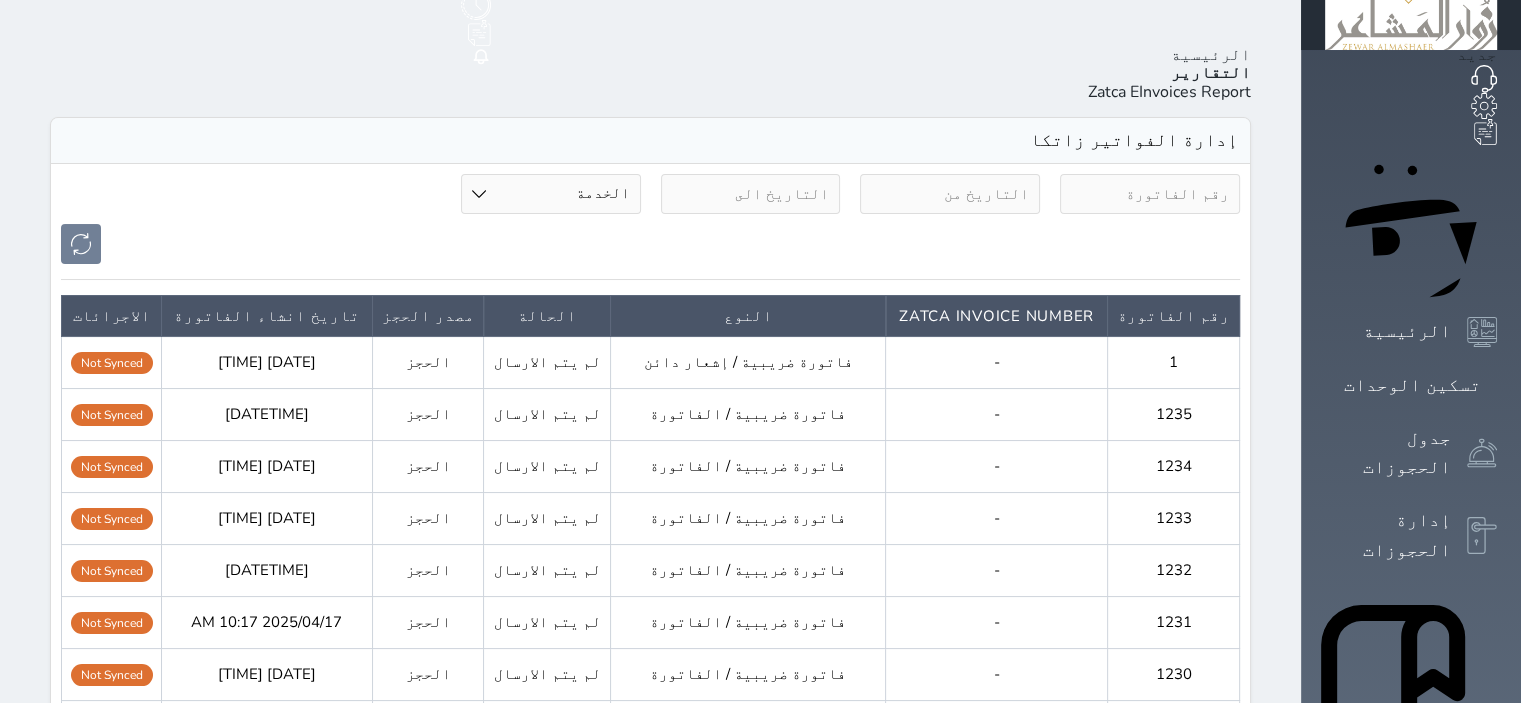 scroll, scrollTop: 0, scrollLeft: 0, axis: both 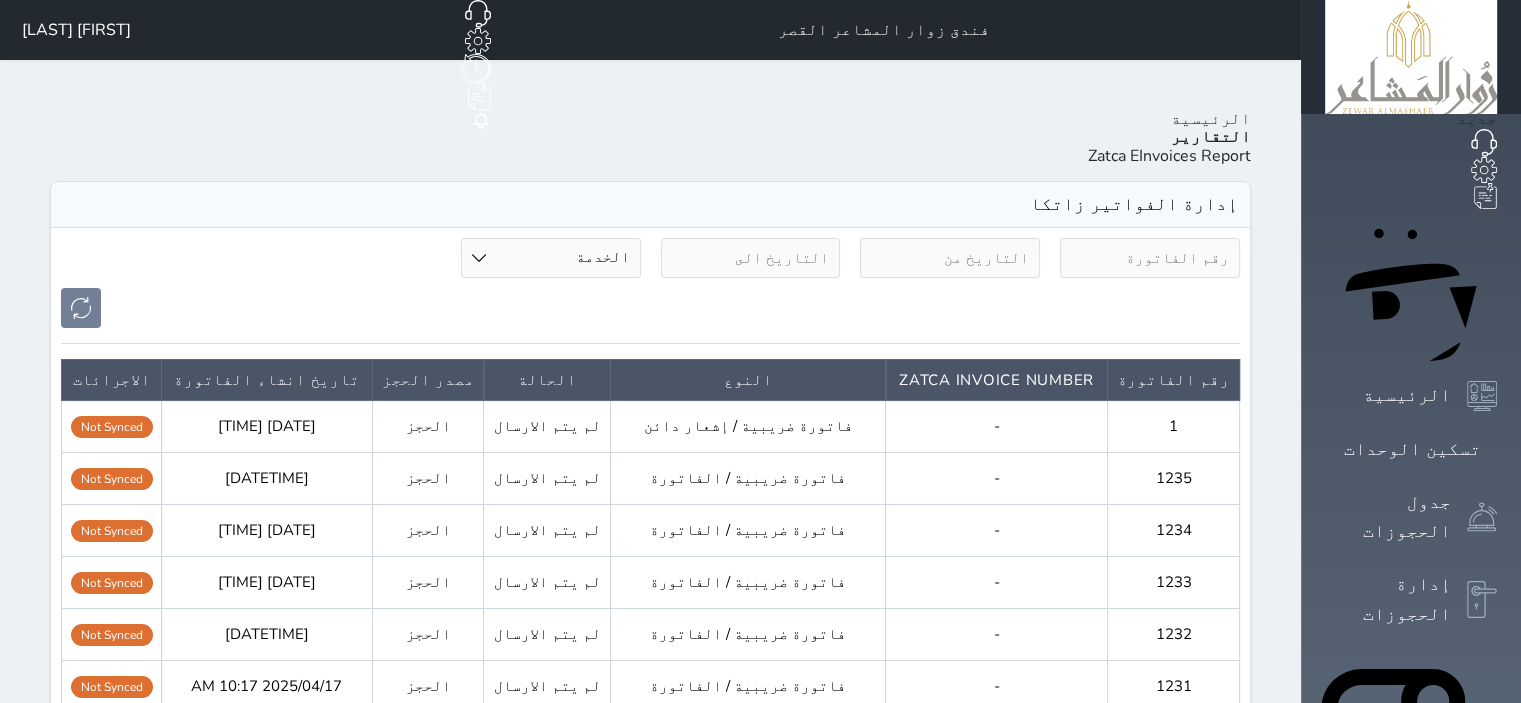 click on "Not Synced" at bounding box center (112, 427) 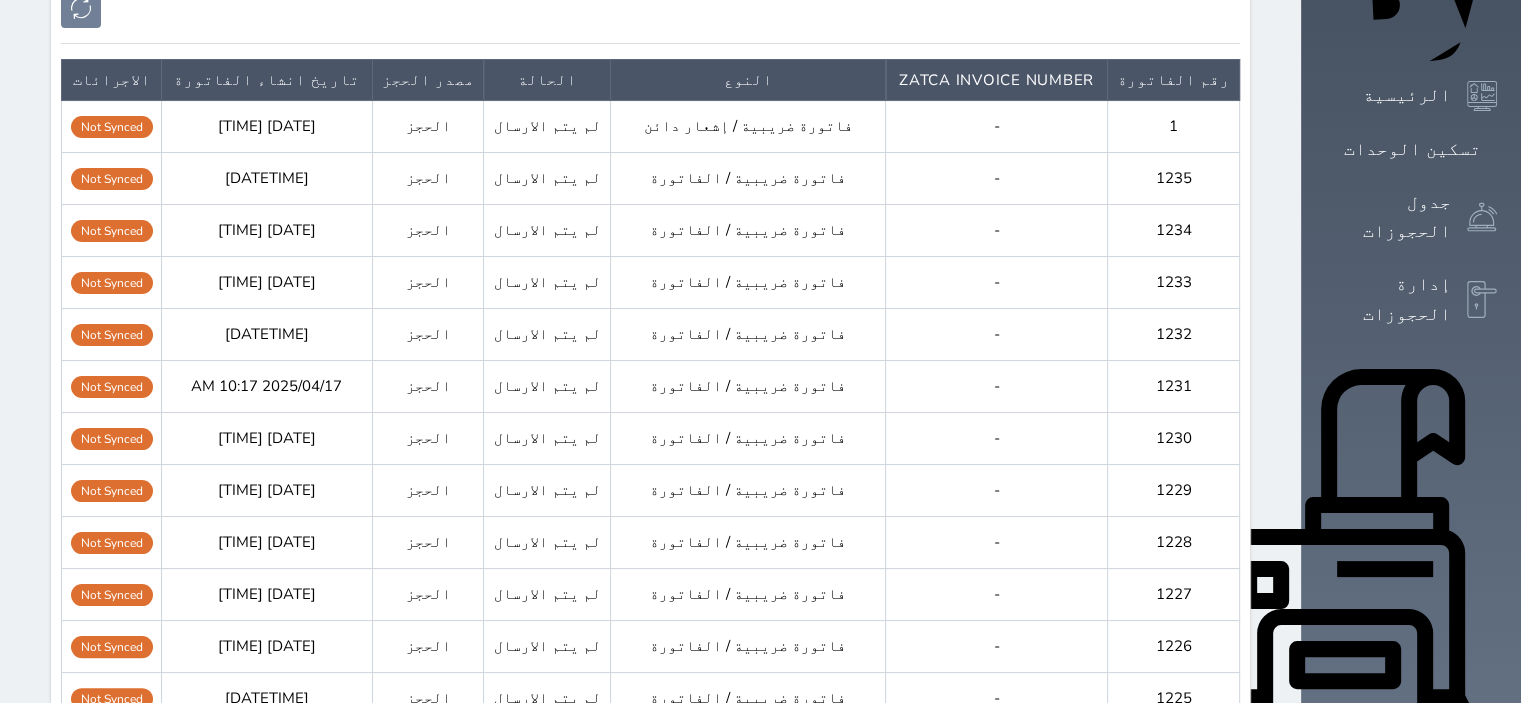 scroll, scrollTop: 0, scrollLeft: 0, axis: both 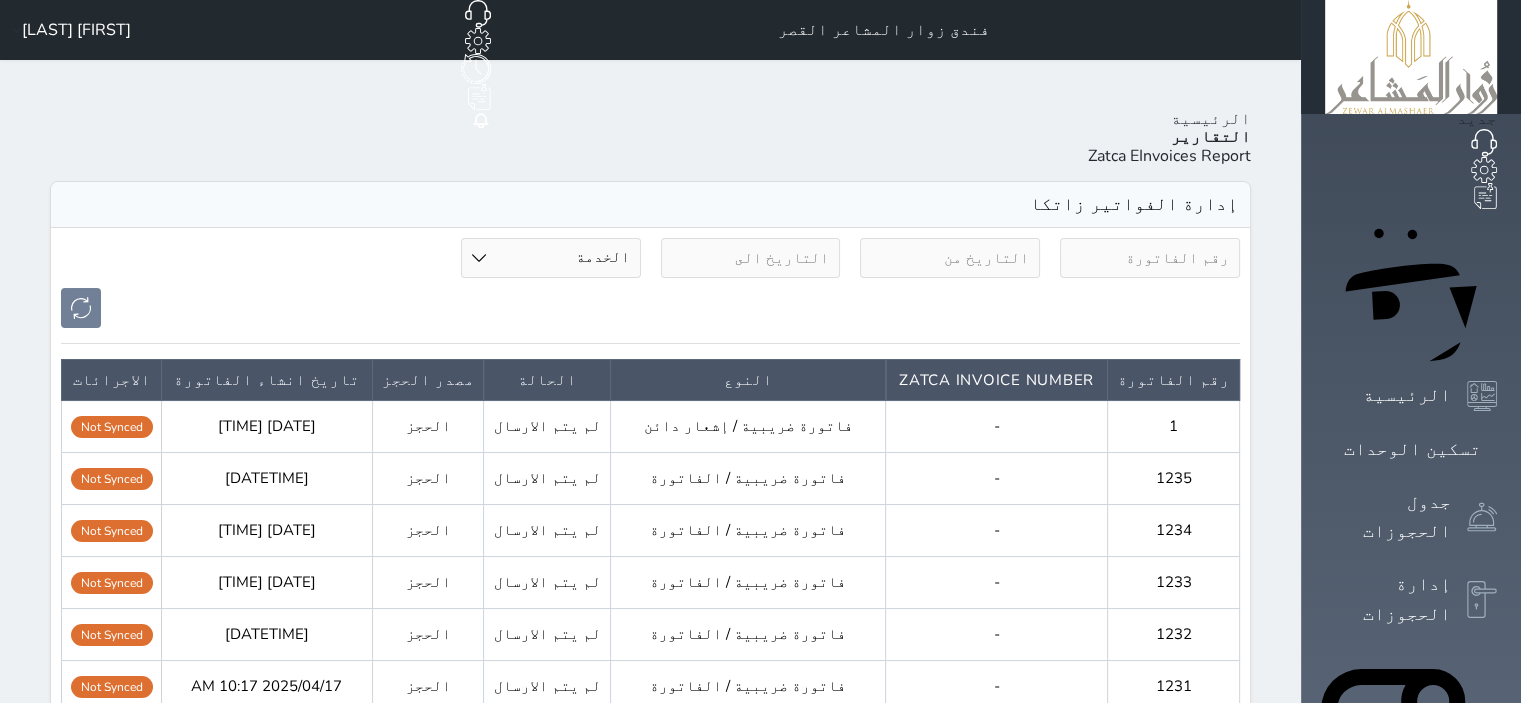 click on "الخدمة
الحجز
نقاط البيع" at bounding box center (551, 258) 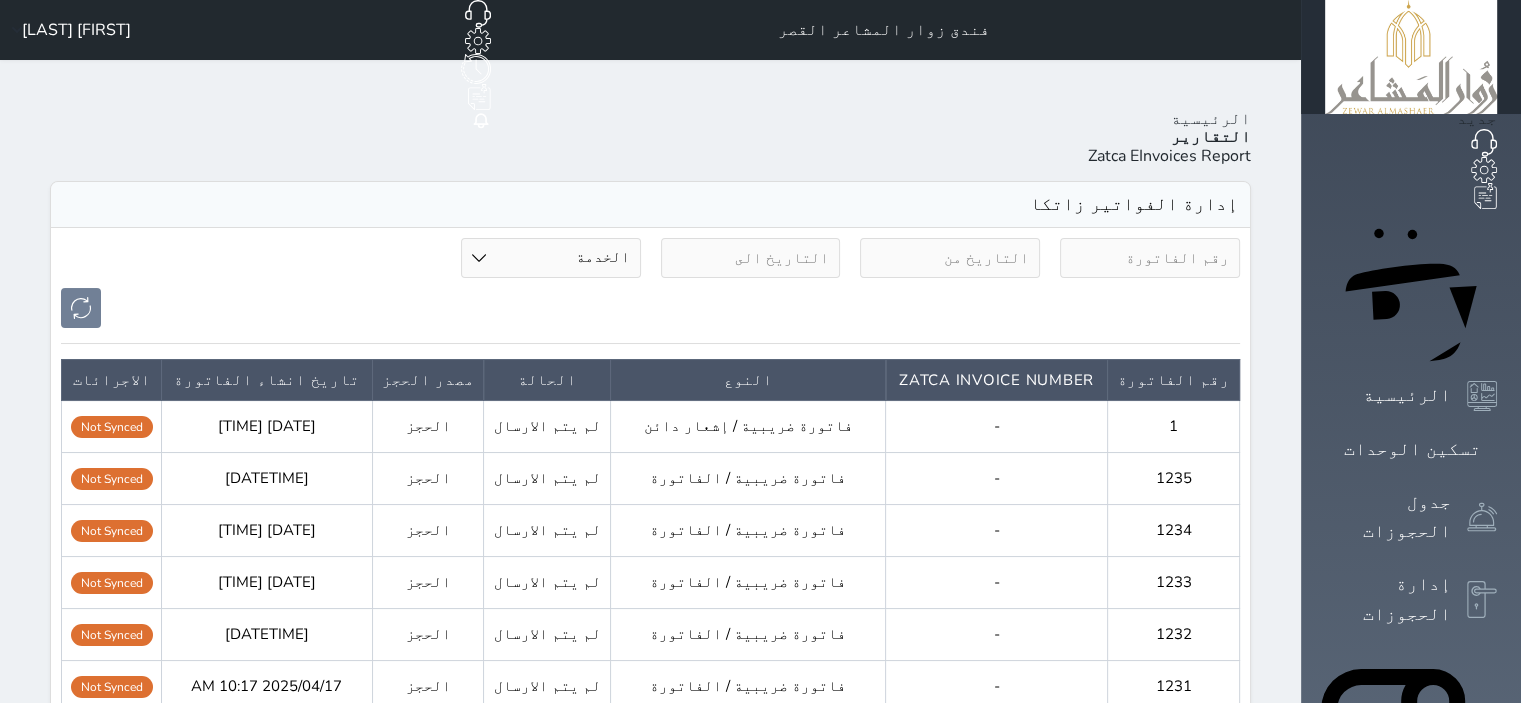 select on "Reservation" 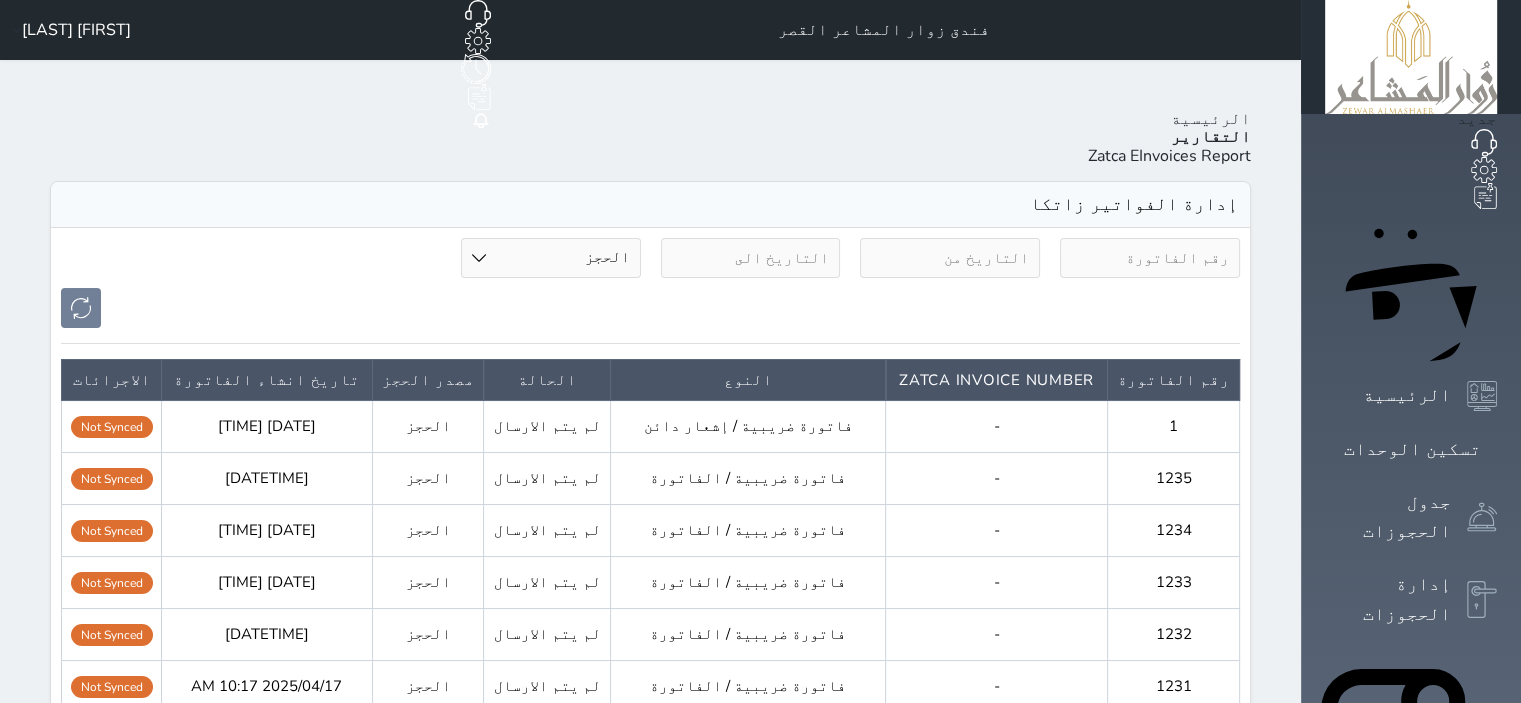 click on "الخدمة
الحجز
نقاط البيع" at bounding box center (551, 258) 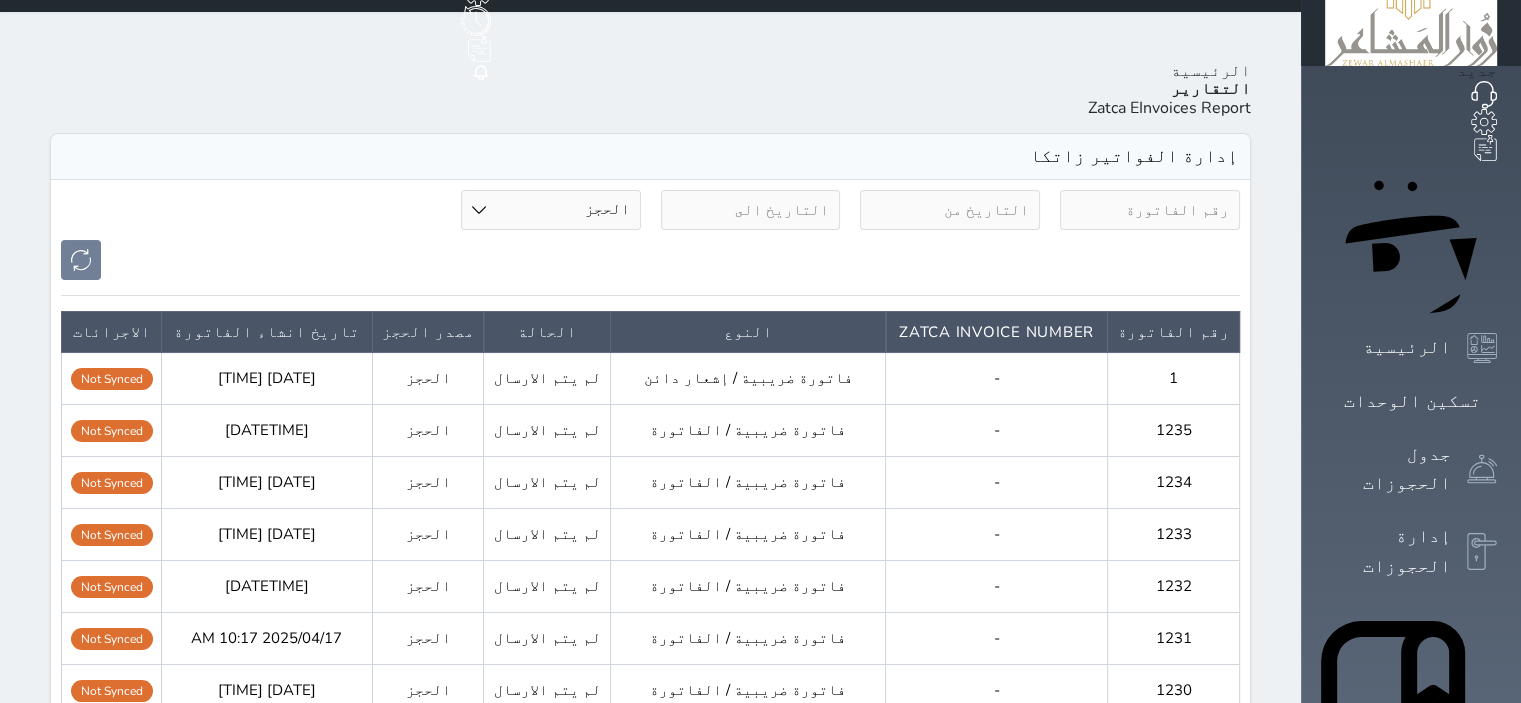 scroll, scrollTop: 0, scrollLeft: 0, axis: both 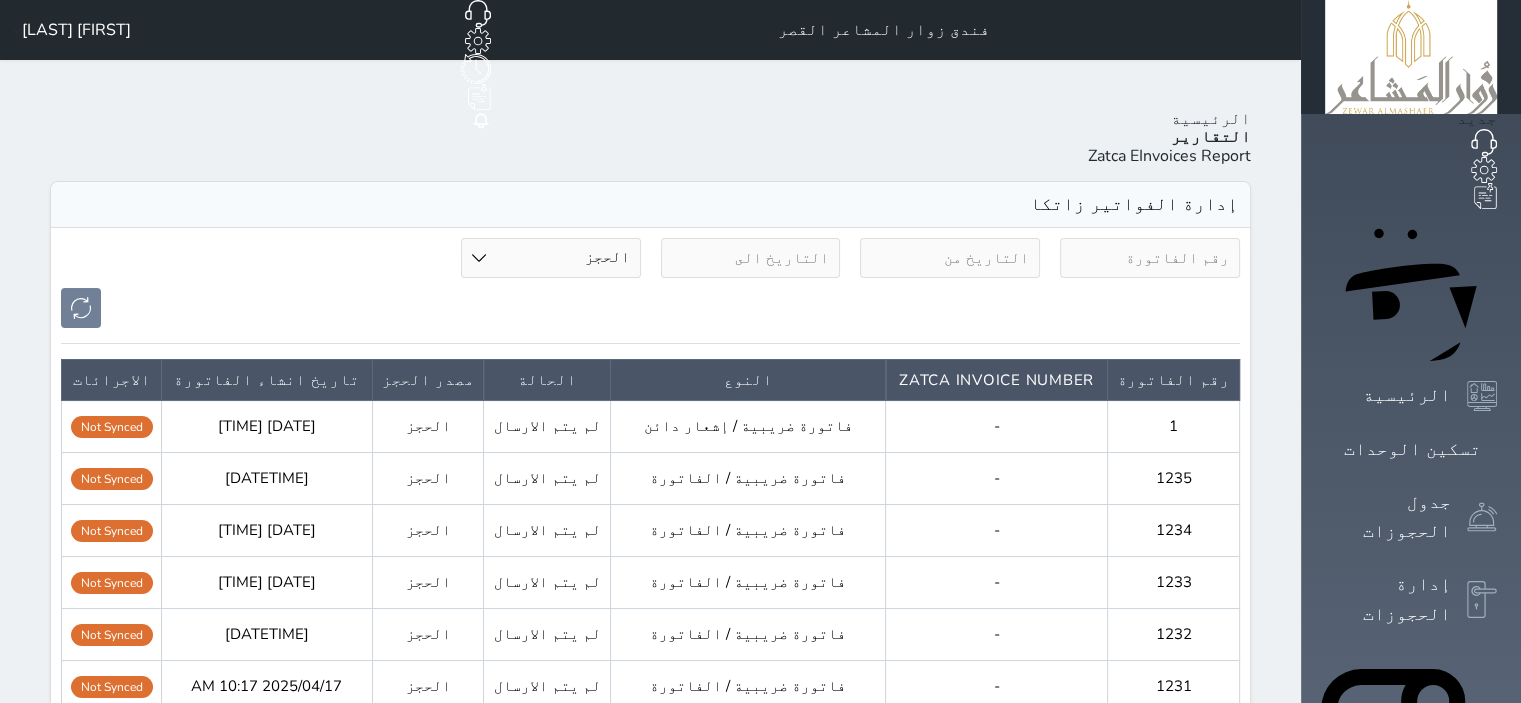 click at bounding box center [1150, 258] 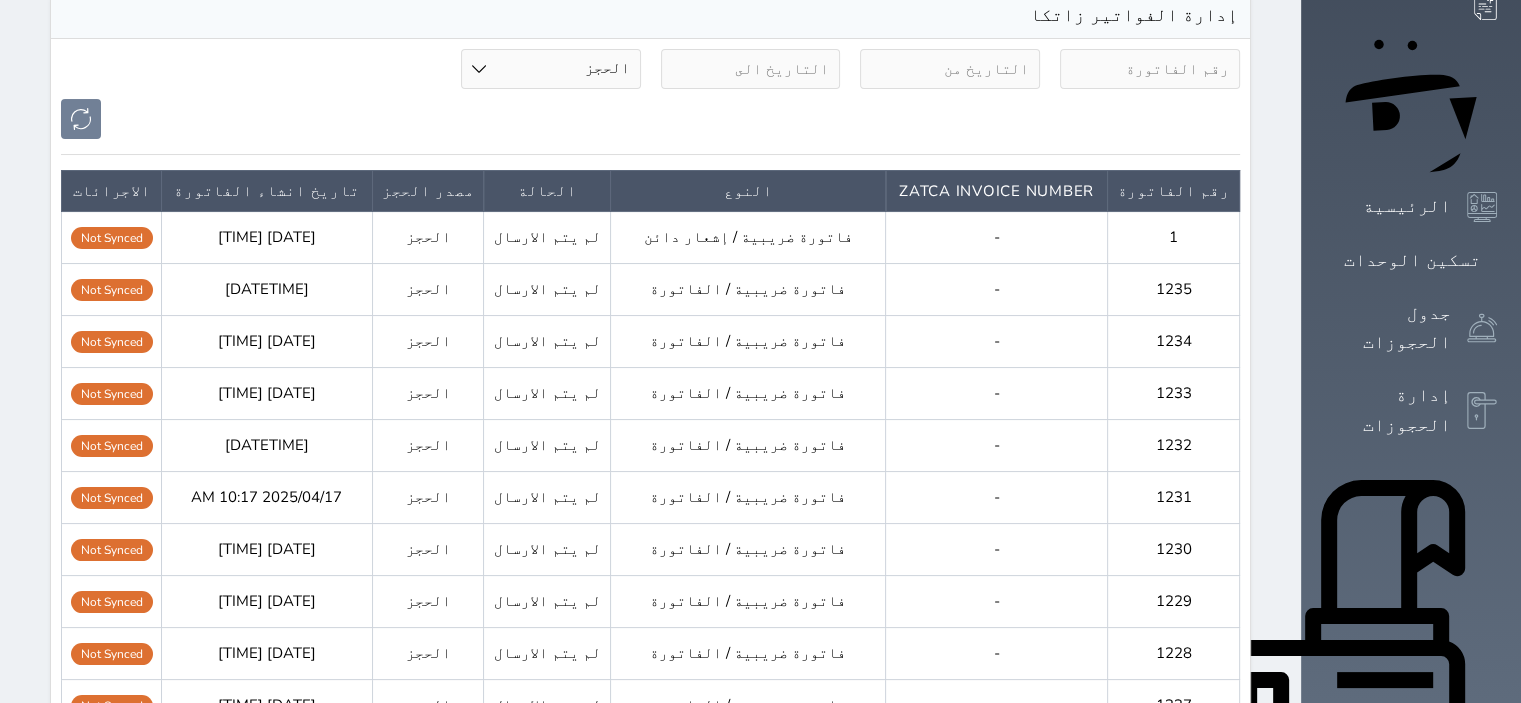 scroll, scrollTop: 200, scrollLeft: 0, axis: vertical 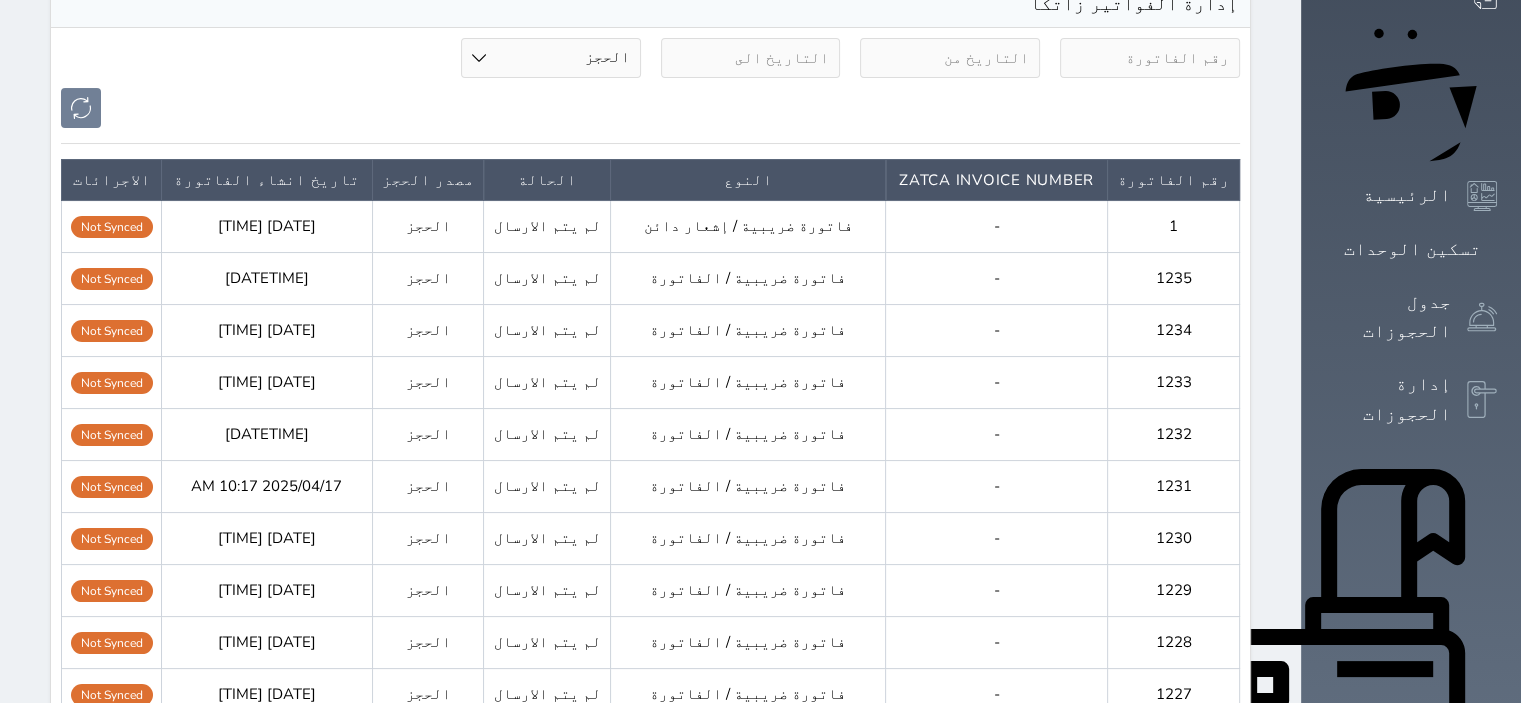 click on "الحجز" at bounding box center (427, 278) 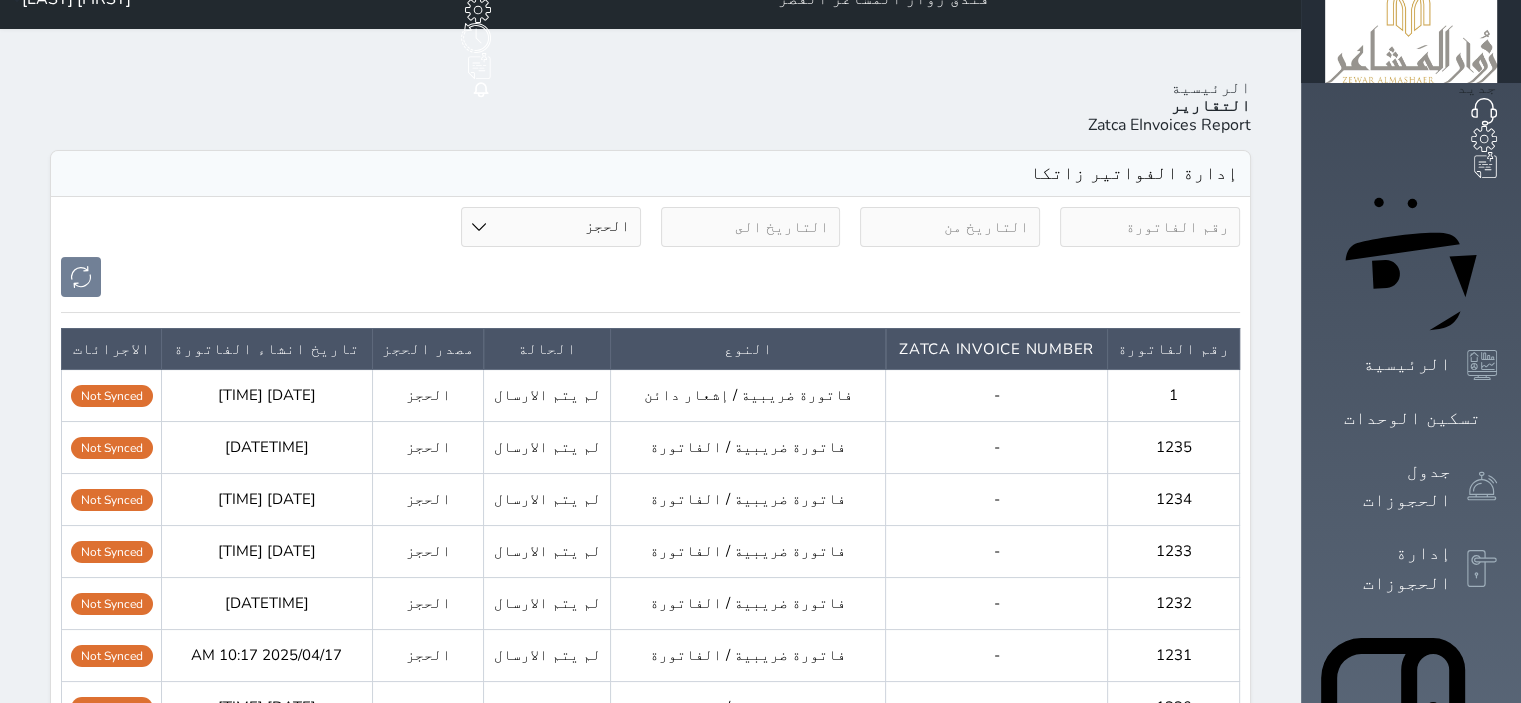 scroll, scrollTop: 0, scrollLeft: 0, axis: both 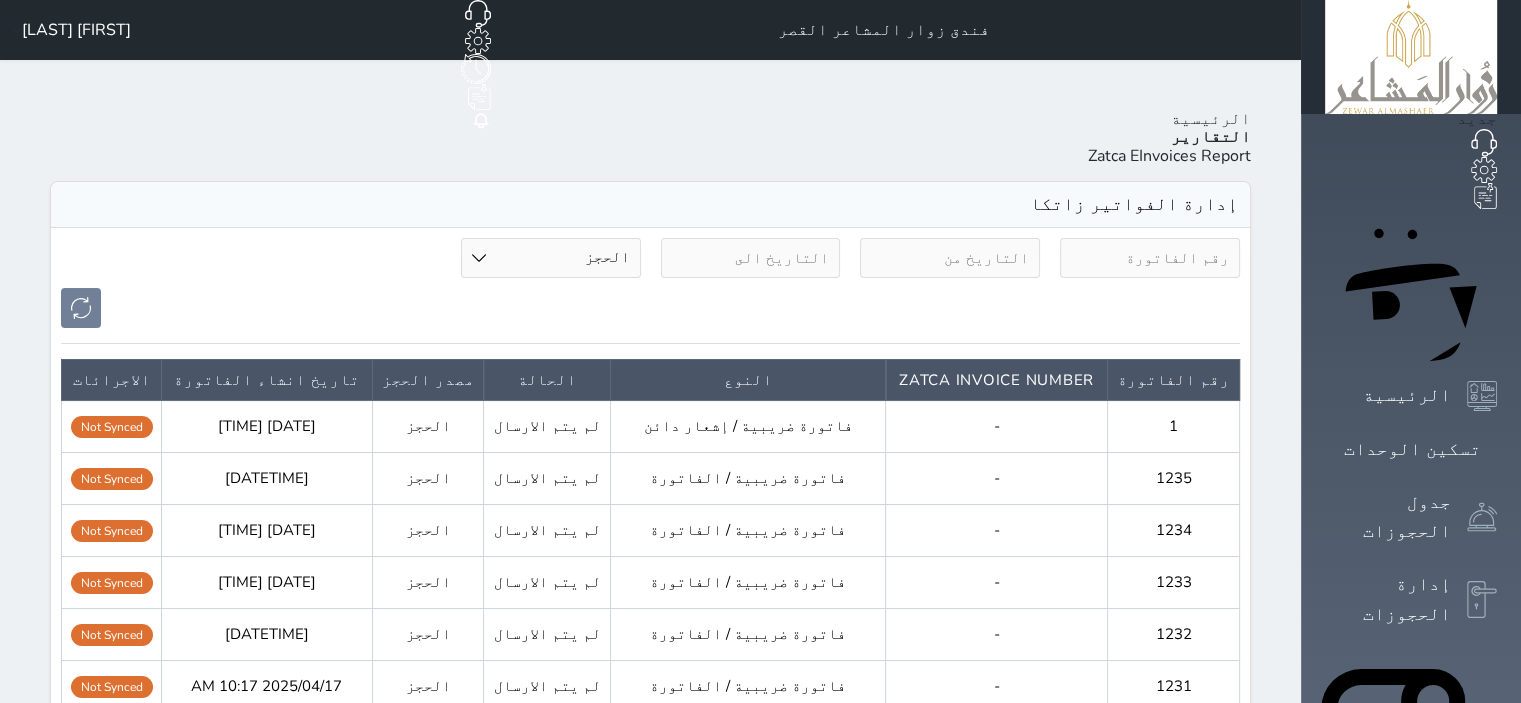 click on "الاجرائات" at bounding box center [112, 379] 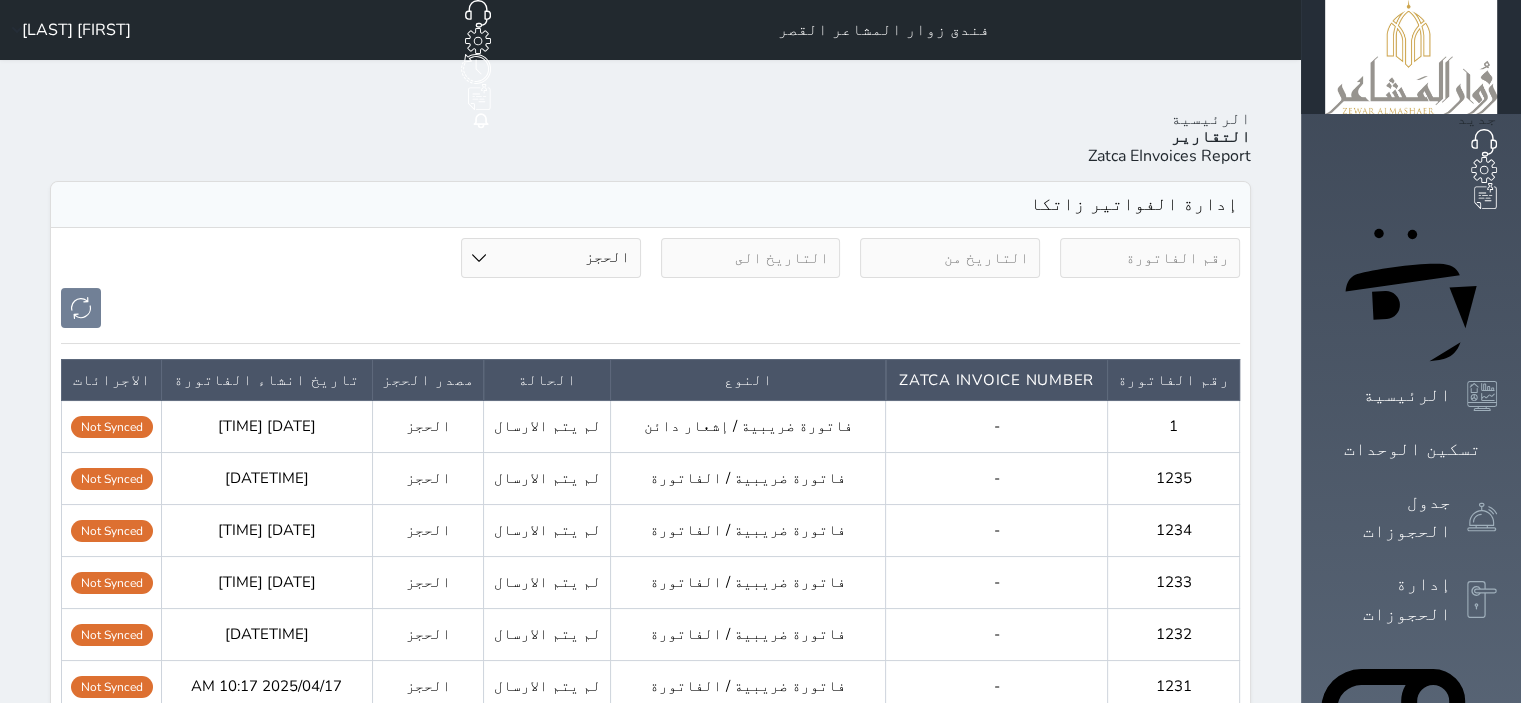 click at bounding box center (1150, 258) 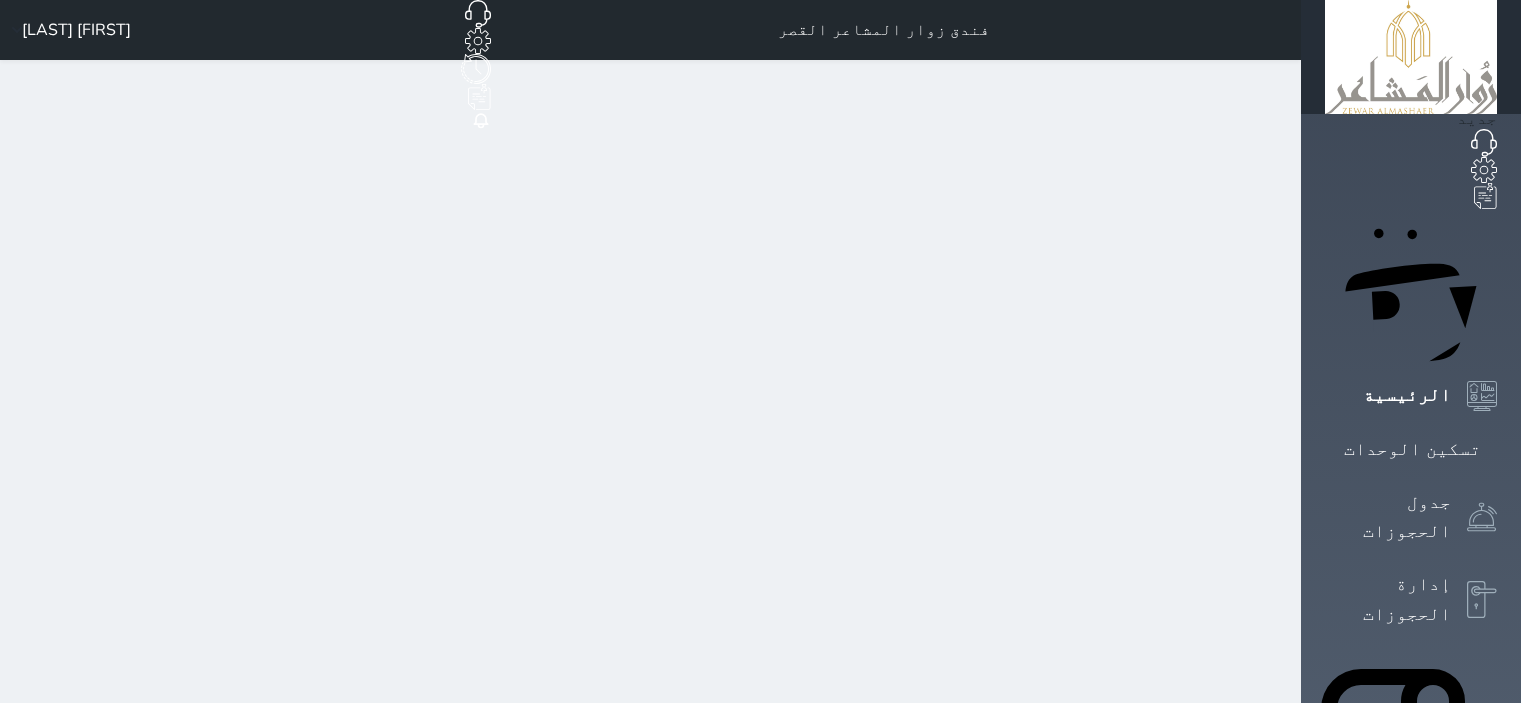 scroll, scrollTop: 0, scrollLeft: 0, axis: both 